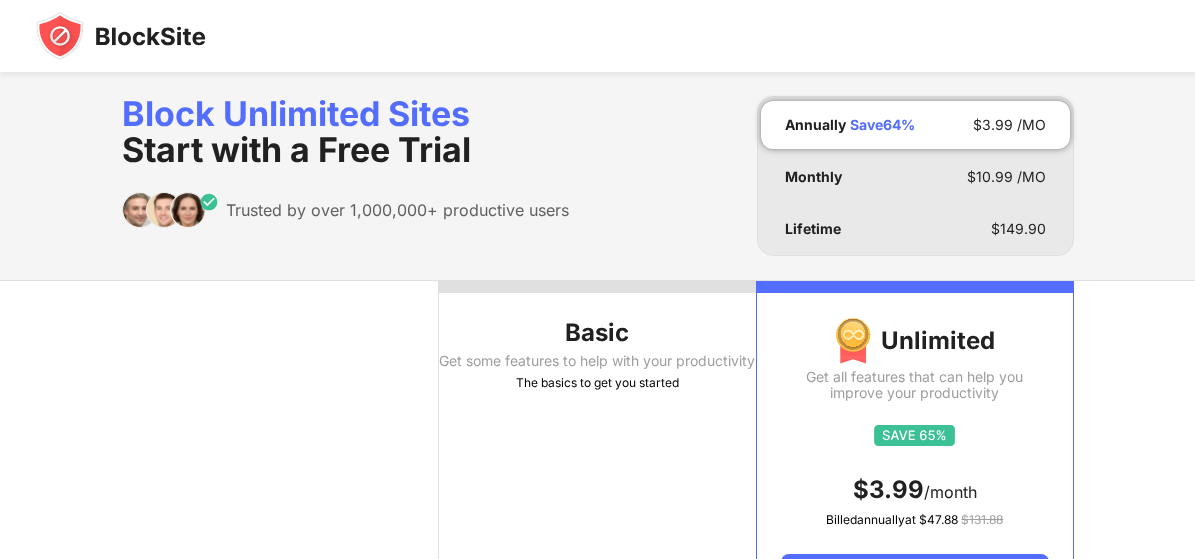 scroll, scrollTop: 357, scrollLeft: 0, axis: vertical 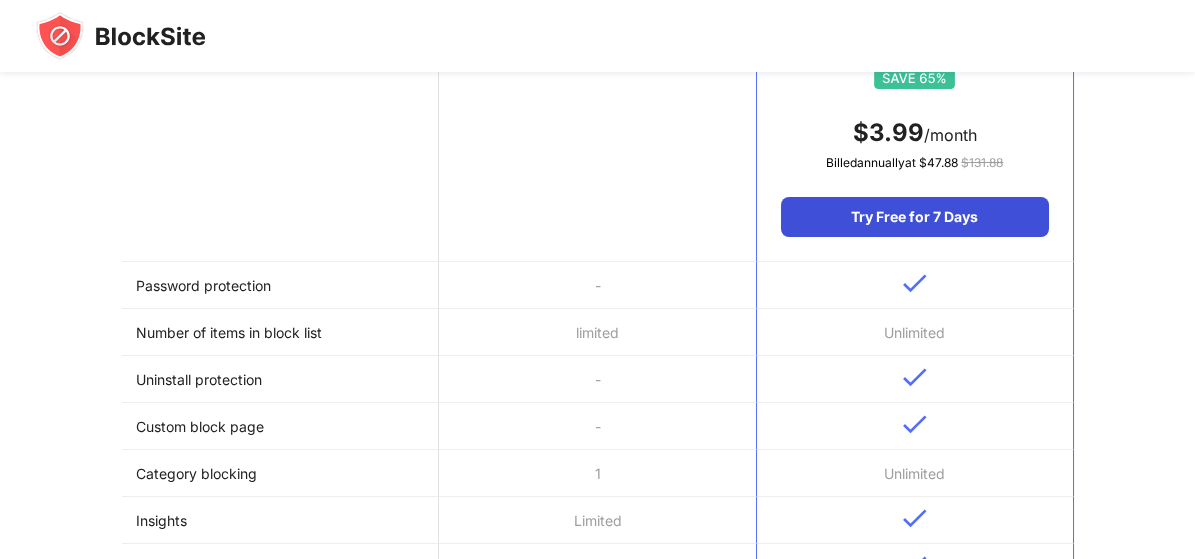click on "Try Free for 7 Days" at bounding box center (914, 217) 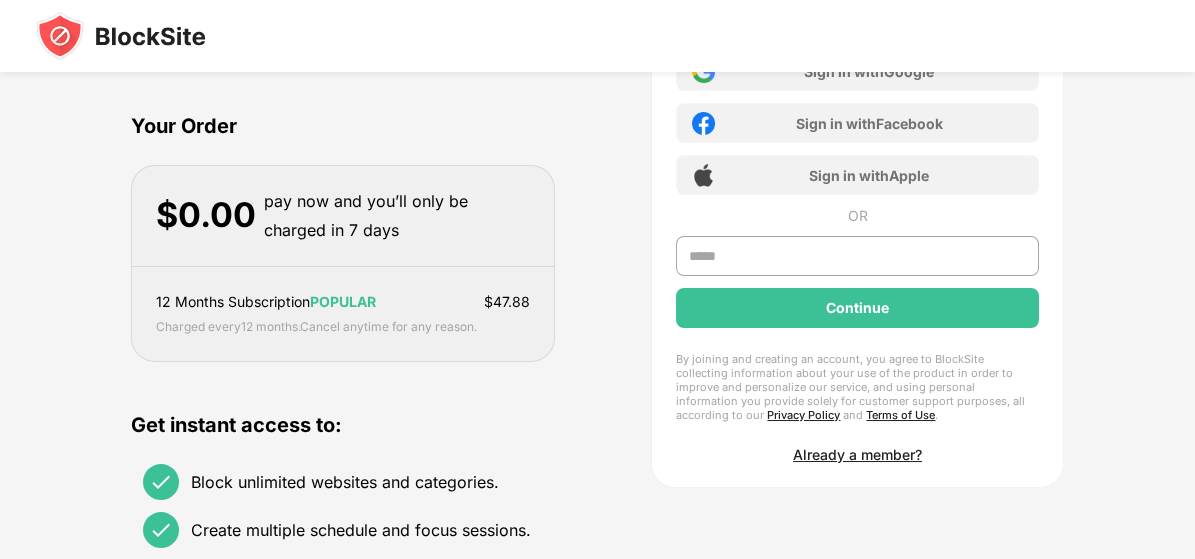 scroll, scrollTop: 79, scrollLeft: 0, axis: vertical 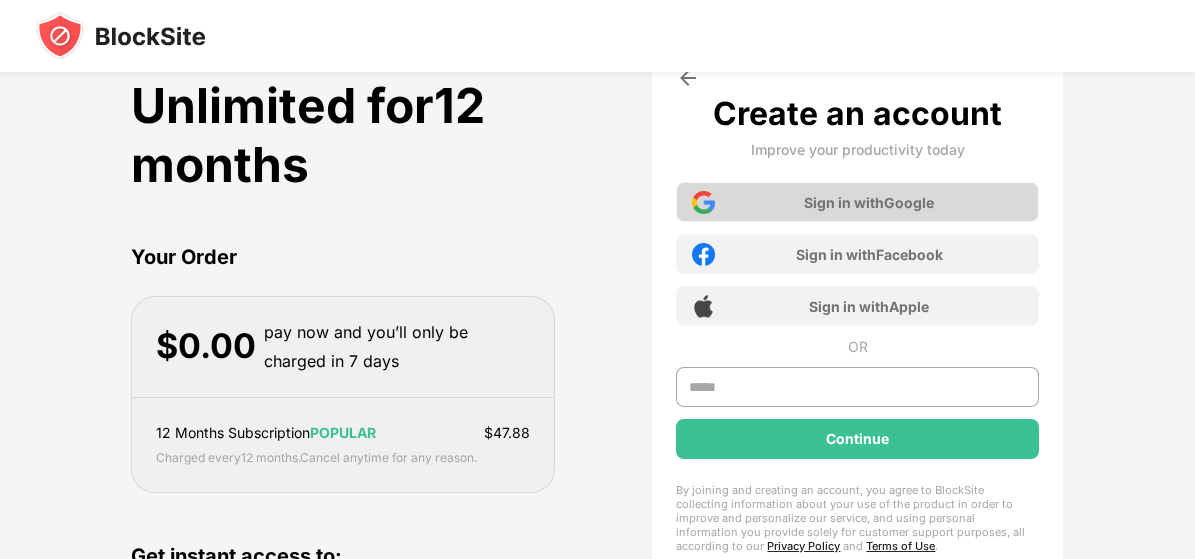 click on "Sign in with  Google" at bounding box center [857, 202] 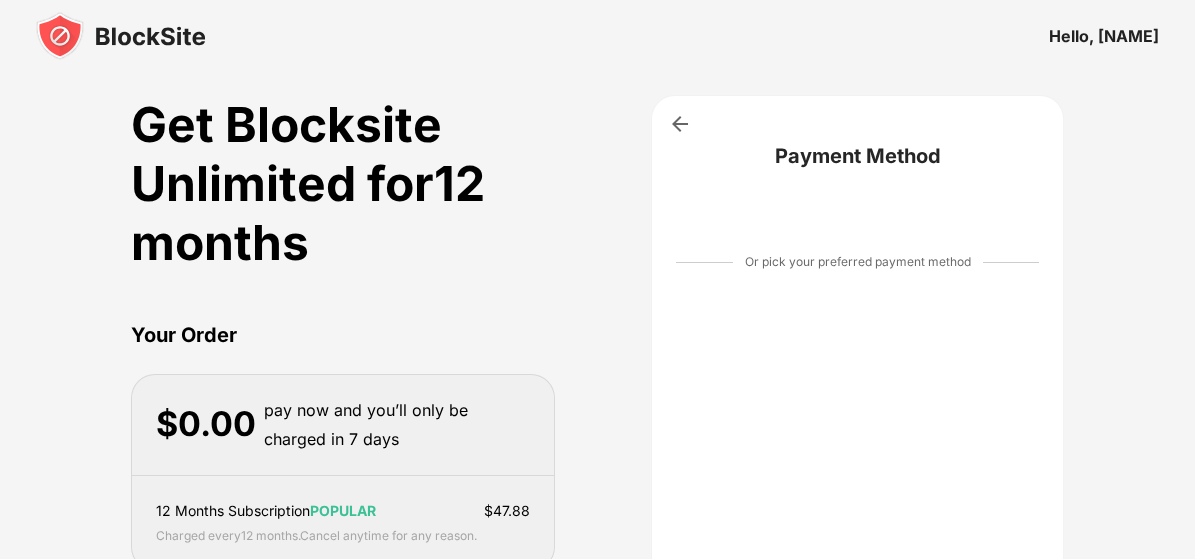 scroll, scrollTop: 0, scrollLeft: 0, axis: both 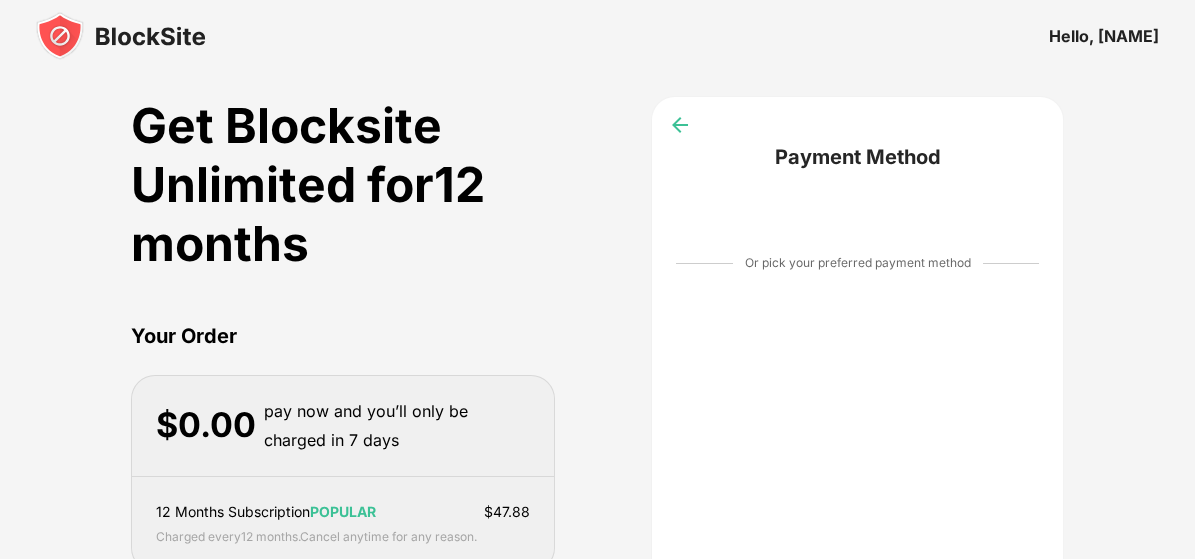 click at bounding box center (680, 125) 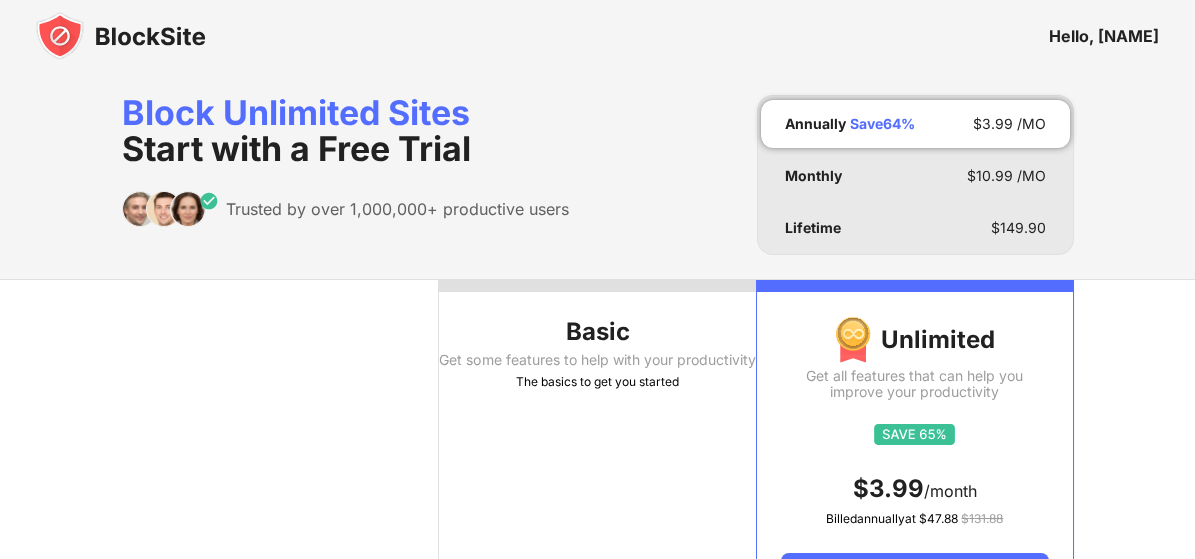 scroll, scrollTop: 0, scrollLeft: 0, axis: both 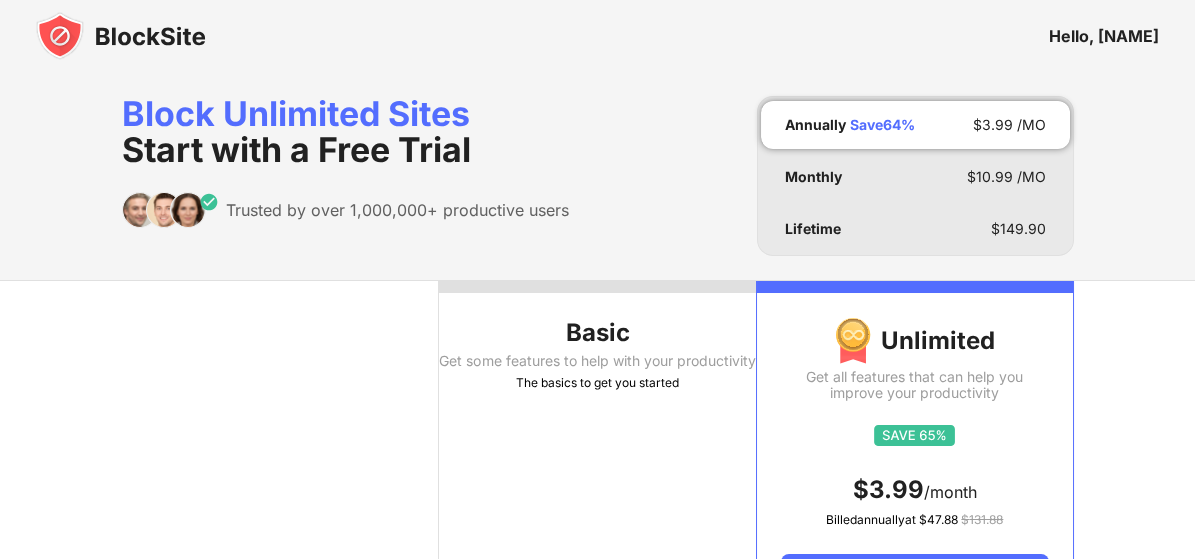 click on "Block Unlimited Sites Start with a Free Trial Trusted by over 1,000,000+ productive users Annually Save  64 % $ 3.99 /MO Monthly $ 10.99 /MO Lifetime $ 149.90 Basic Get some features to help with your productivity The basics to get you started Unlimited Get all features that can help you improve your productivity $ 3.99 /month Billed  annually  at   $ 47.88   $ 131.88 Try Free for 7 Days Password protection   - Number of items in block list   limited Unlimited Uninstall protection   - Custom block page   - Category blocking   1 Unlimited Insights   Limited Silence Slack notifications   NEW - Ads free   - Priority support   NEW - Schedule   Redirect blocked page   Focus mode   Block by words   The basics to get you started $ 3.99 /month Billed  annually  at  $ 47.88   $ 131.88 Try Free for 7 Days Redeem your promotional discount Apply Leslie R. Warren Teacher "An excellent app that`s helped reduce my time on social media. My productivity has improved dramatically and I`m really impressed." Subscription FAQ" at bounding box center (597, 1061) 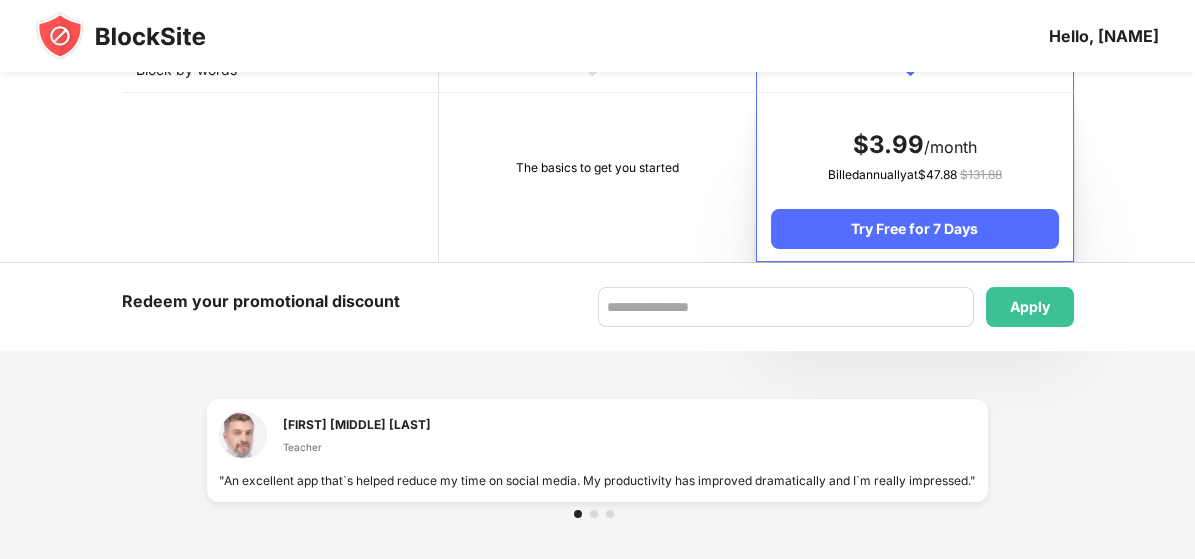scroll, scrollTop: 1142, scrollLeft: 0, axis: vertical 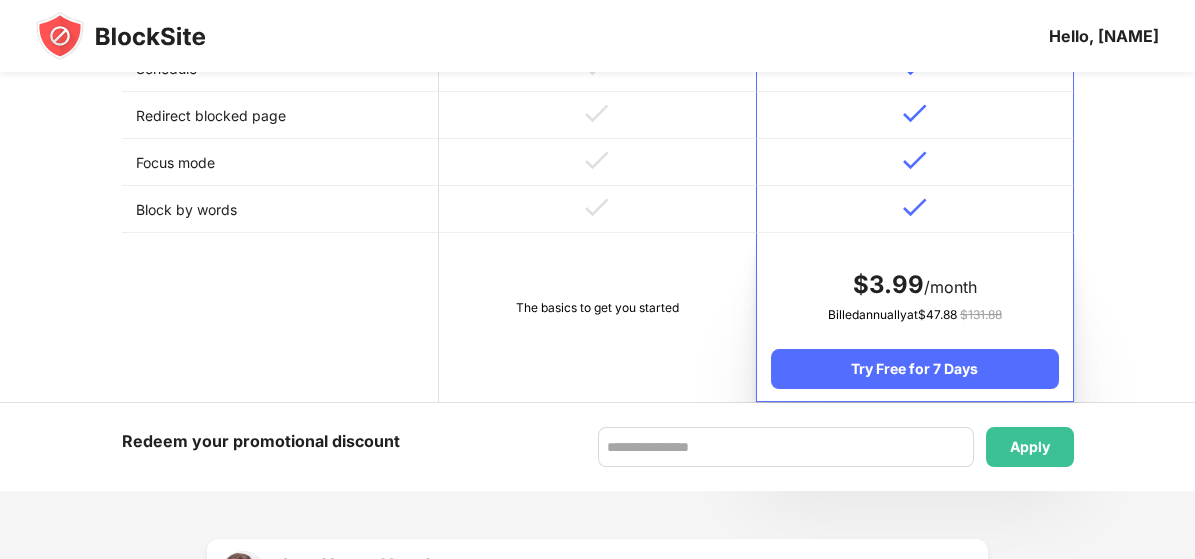 click on "Block by words" at bounding box center (280, 209) 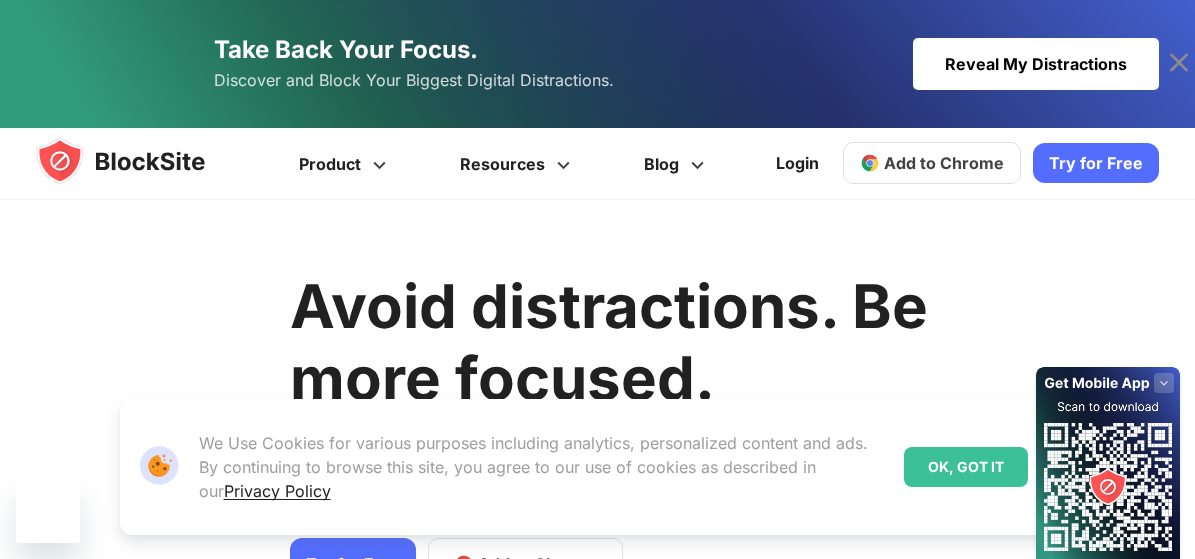 scroll, scrollTop: 0, scrollLeft: 0, axis: both 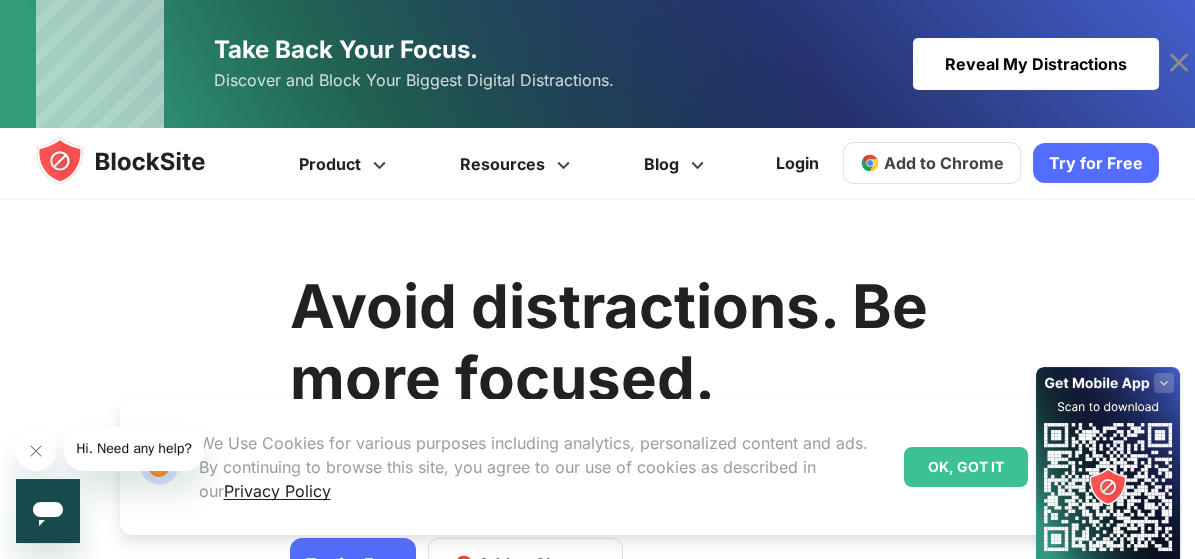 click on "Avoid distractions. Be more focused.
Remove distracting apps and sites and stay focused with BlockSite
Try for Free
Add to Chrome
Download on AppStore
Download on Google Play
Available On" at bounding box center [593, 804] 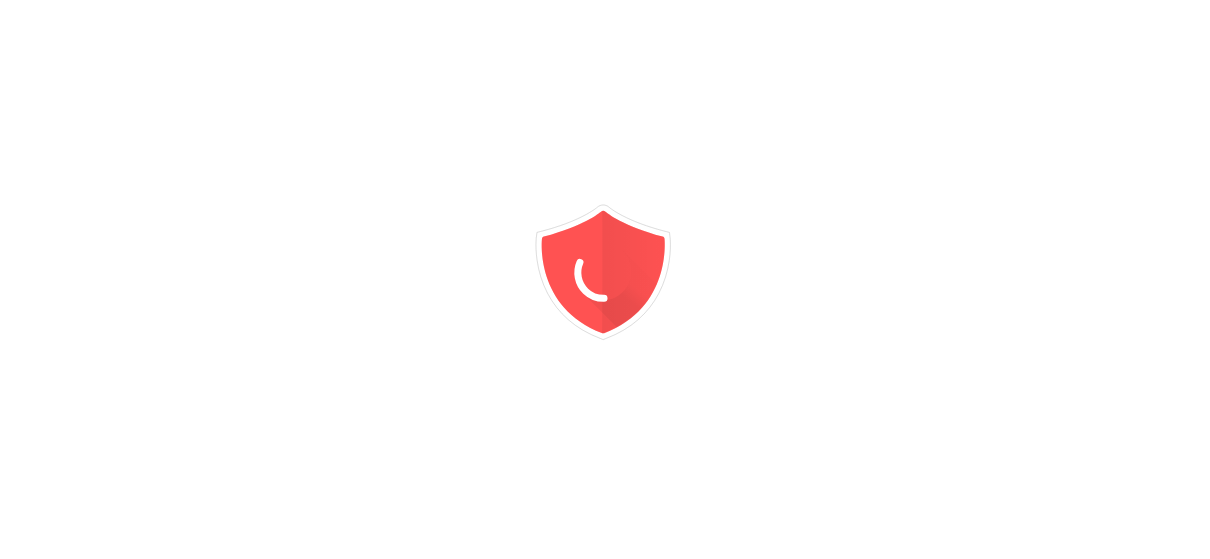 scroll, scrollTop: 0, scrollLeft: 0, axis: both 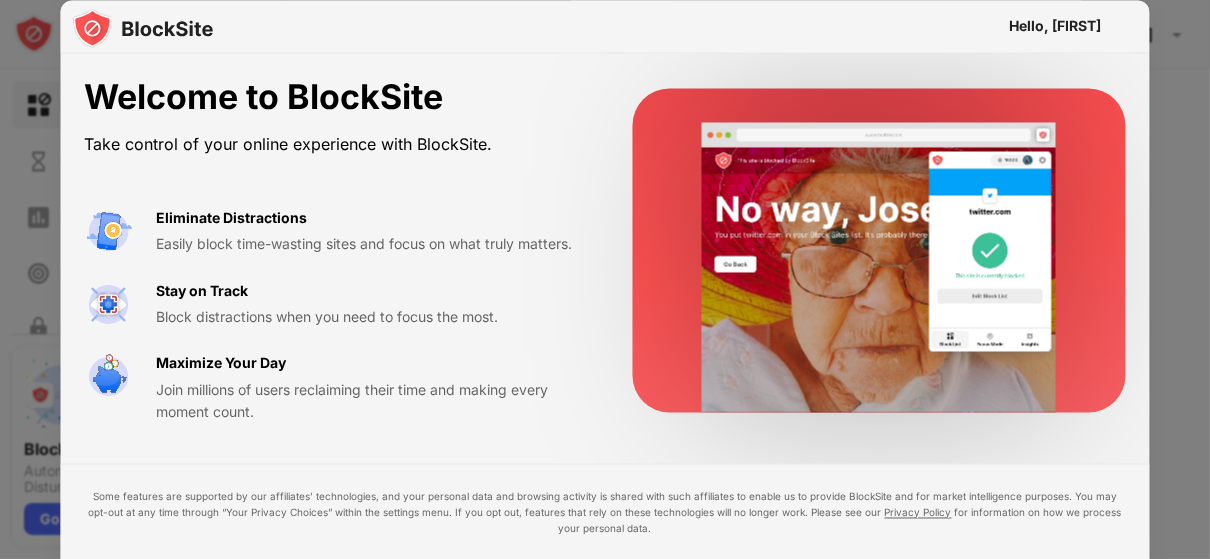 click at bounding box center (605, 279) 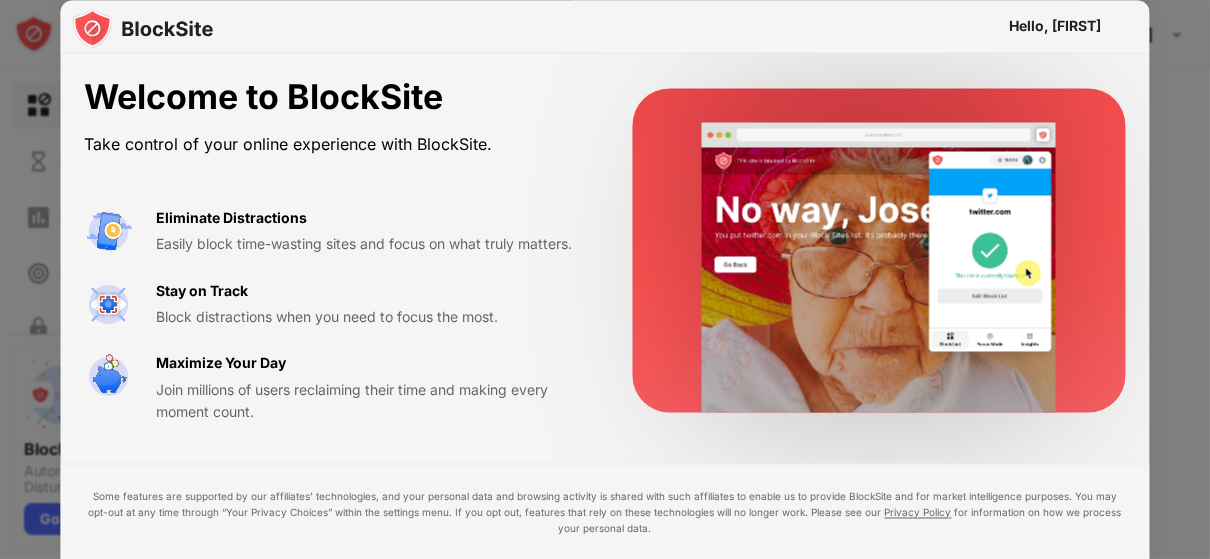 click at bounding box center (605, 279) 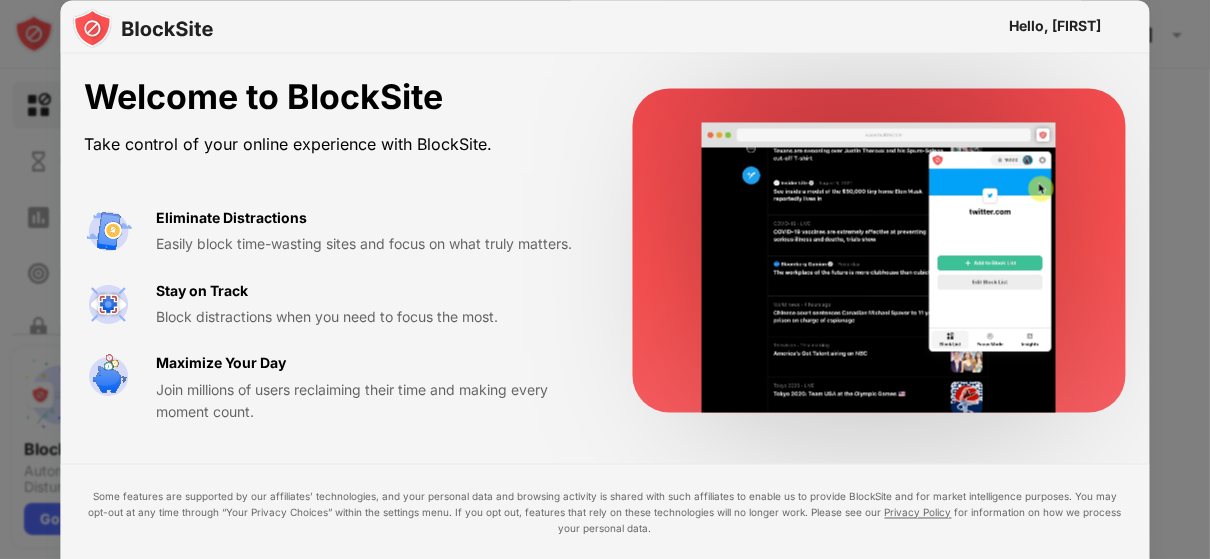 click at bounding box center [605, 279] 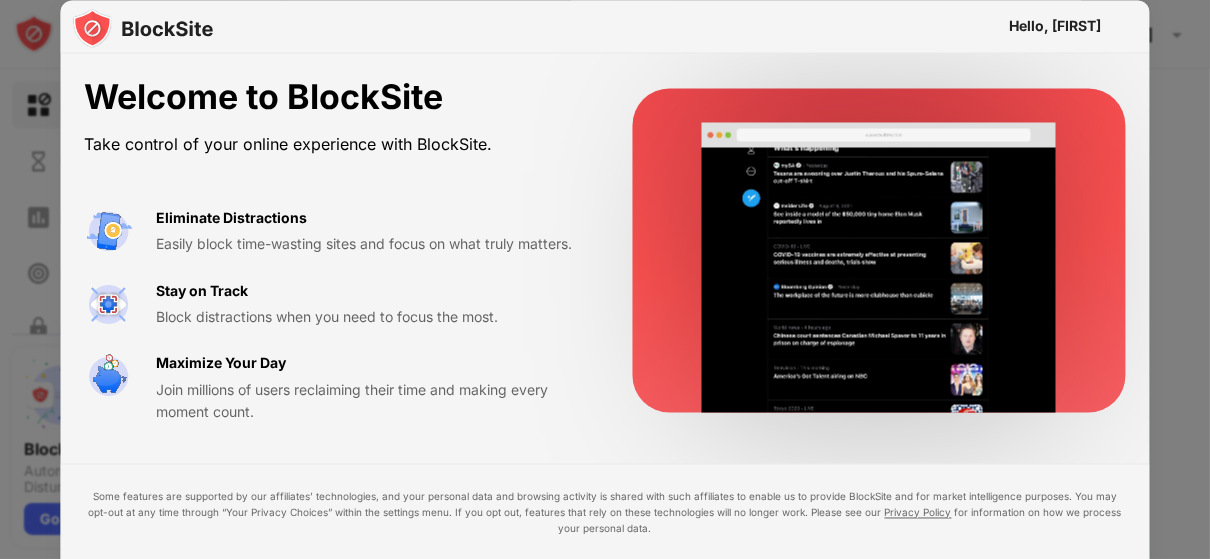 drag, startPoint x: 747, startPoint y: 223, endPoint x: 136, endPoint y: 113, distance: 620.8228 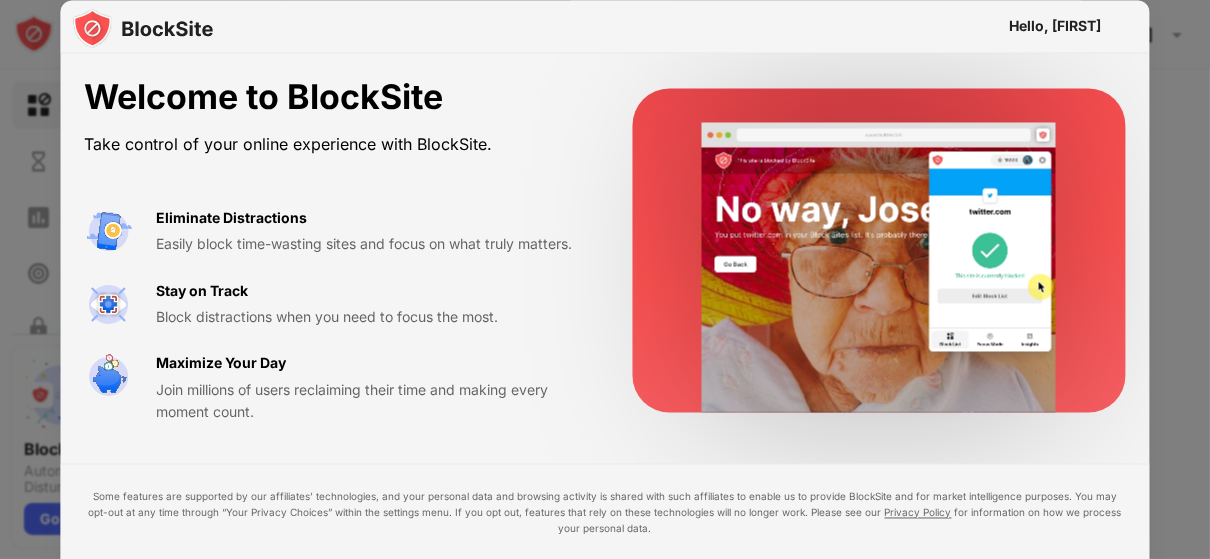 click on "Welcome to BlockSite Take control of your online experience with BlockSite. Eliminate Distractions Easily block time-wasting sites and focus on what truly matters. Stay on Track Block distractions when you need to focus the most. Maximize Your Day Join millions of users reclaiming their time and making every moment count." at bounding box center [605, 251] 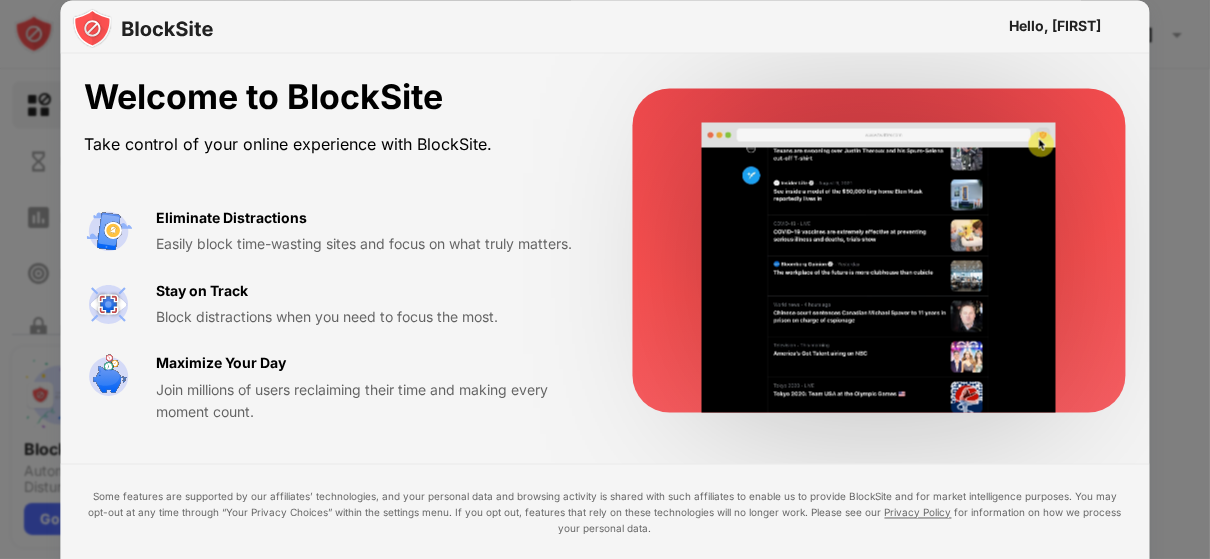 click on "Welcome to BlockSite" at bounding box center [335, 98] 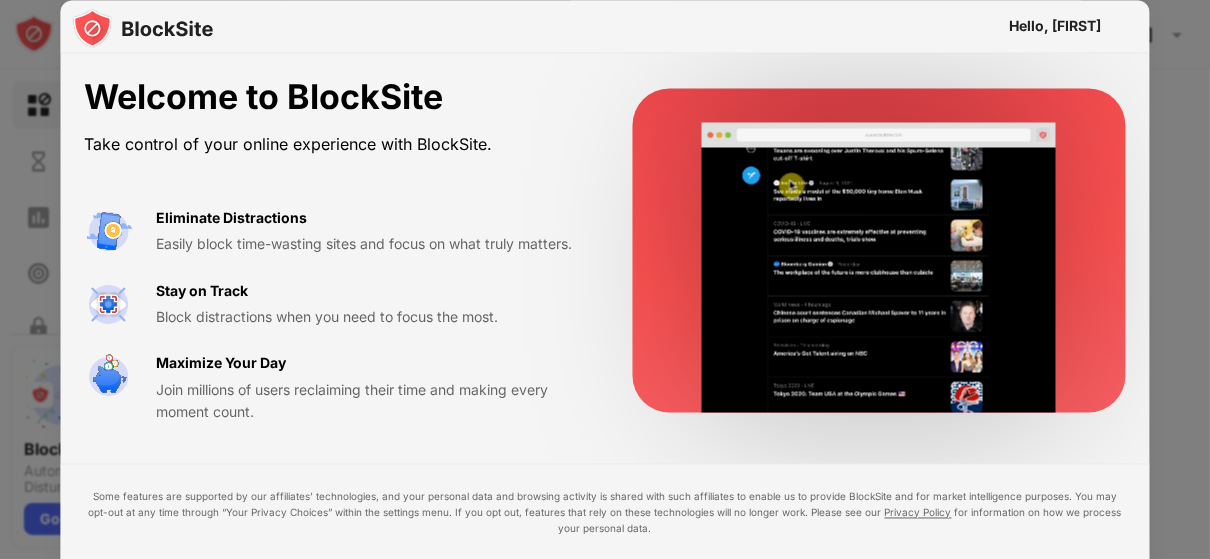 click on "Welcome to BlockSite" at bounding box center (335, 98) 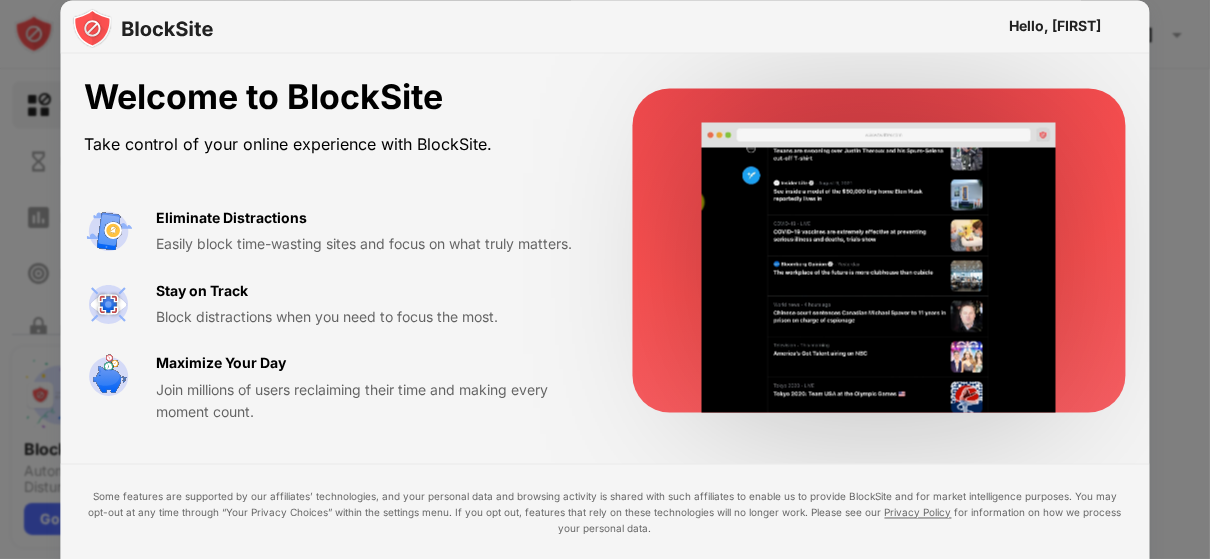 click on "Welcome to BlockSite" at bounding box center [335, 98] 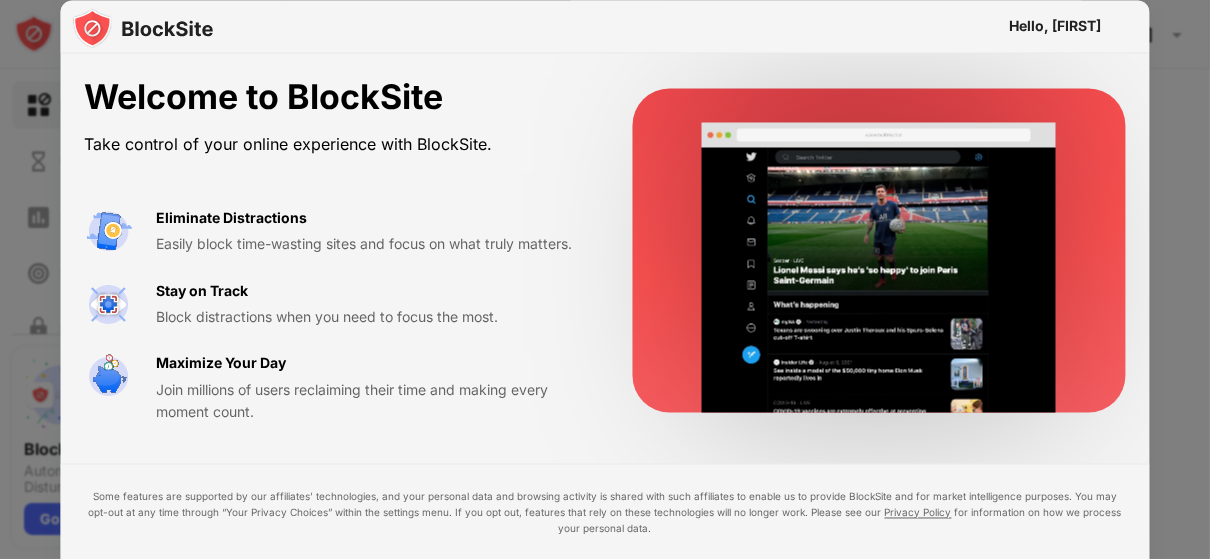 click at bounding box center (878, 251) 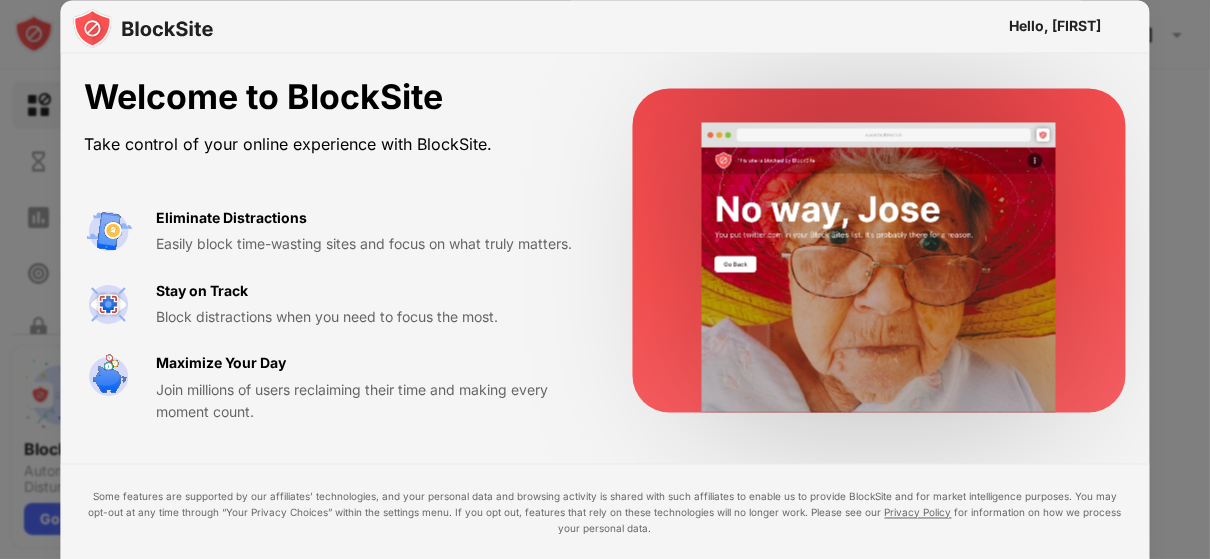 click on "Hello, Kagiso" at bounding box center [605, 27] 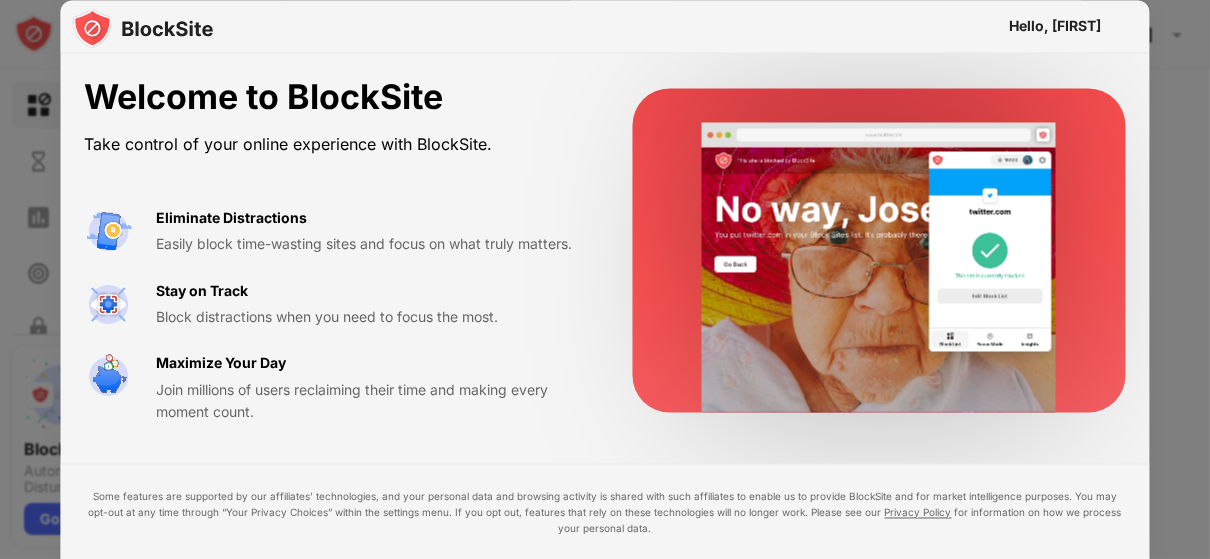 click on "Hello, Kagiso" at bounding box center (605, 27) 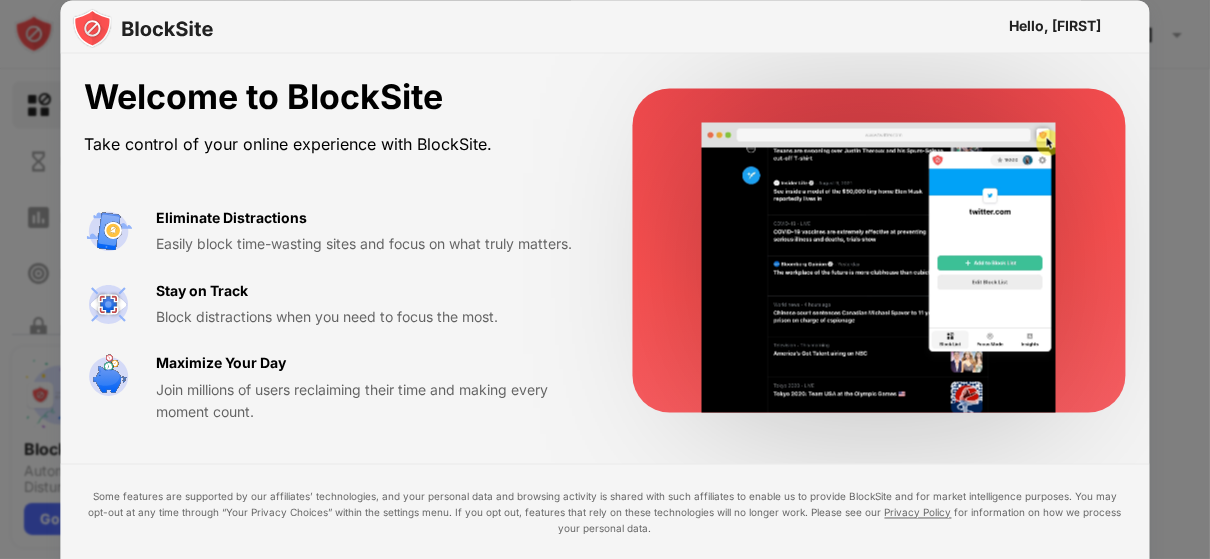 drag, startPoint x: 1104, startPoint y: 43, endPoint x: 1068, endPoint y: 15, distance: 45.607018 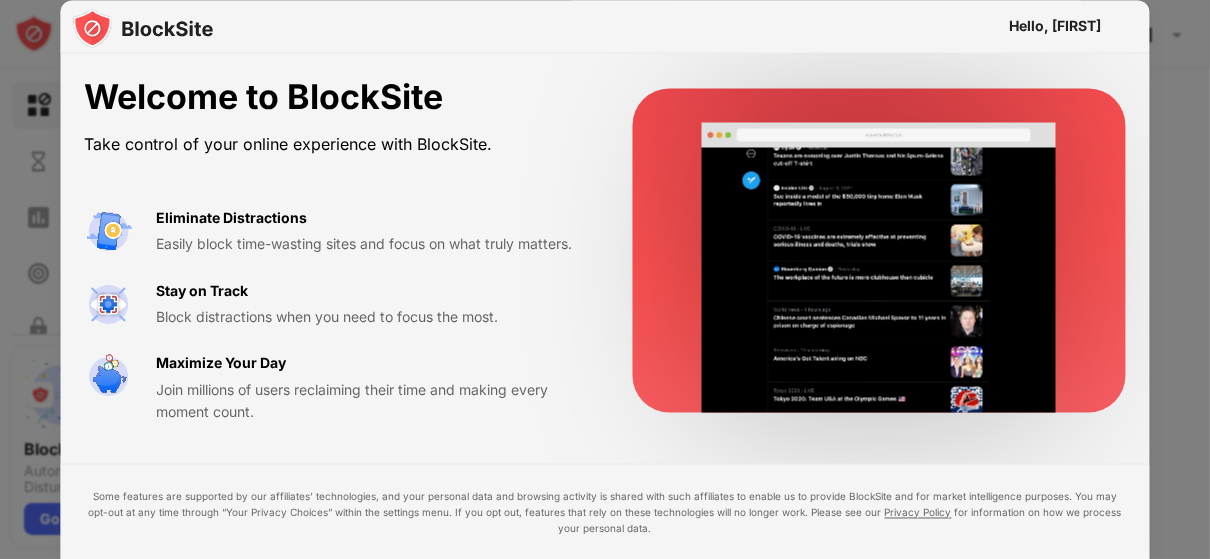 click on "Hello, Kagiso" at bounding box center (605, 27) 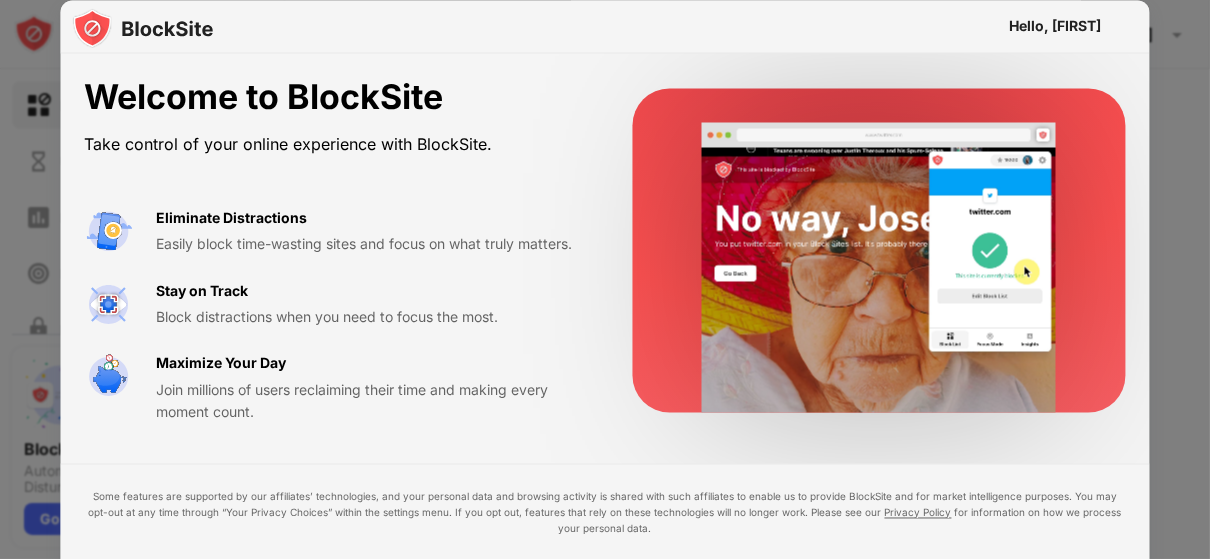 drag, startPoint x: 1068, startPoint y: 15, endPoint x: 967, endPoint y: 310, distance: 311.81085 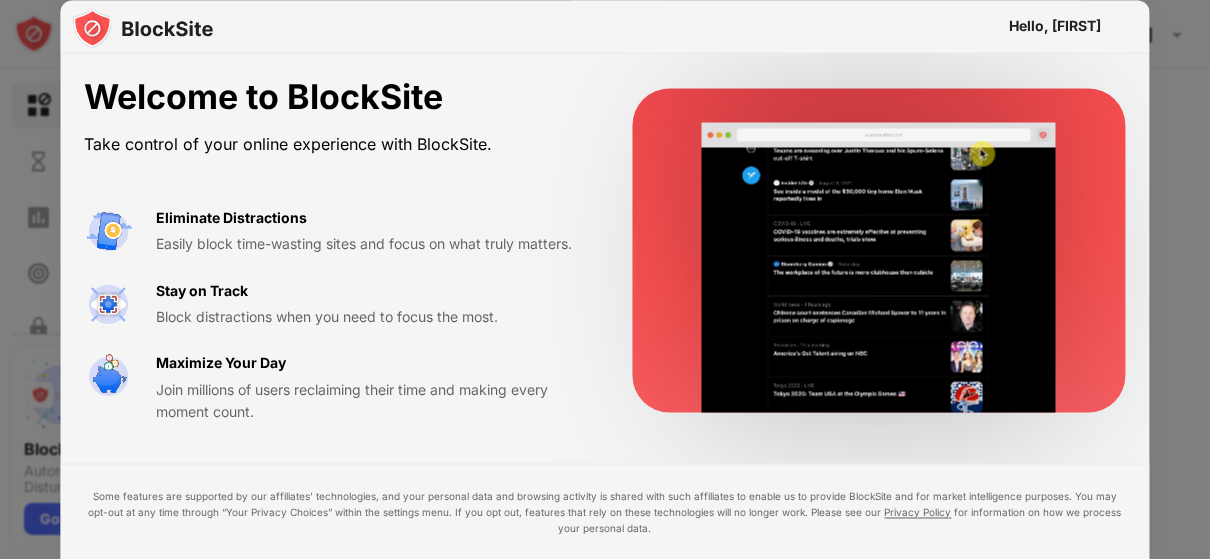 click on "Hello, Kagiso Welcome to BlockSite Take control of your online experience with BlockSite. Eliminate Distractions Easily block time-wasting sites and focus on what truly matters. Stay on Track Block distractions when you need to focus the most. Maximize Your Day Join millions of users reclaiming their time and making every moment count. Some features are supported by our affiliates’ technologies, and your personal data and browsing activity is shared with such affiliates to enable us to provide BlockSite and for market intelligence purposes. You may opt-out at any time through “Your Privacy Choices” within the settings menu. If you opt out, features that rely on these technologies will no longer work. Please see our   Privacy Policy   for information on how we process your personal data. I Accept Maybe Later" at bounding box center (605, 320) 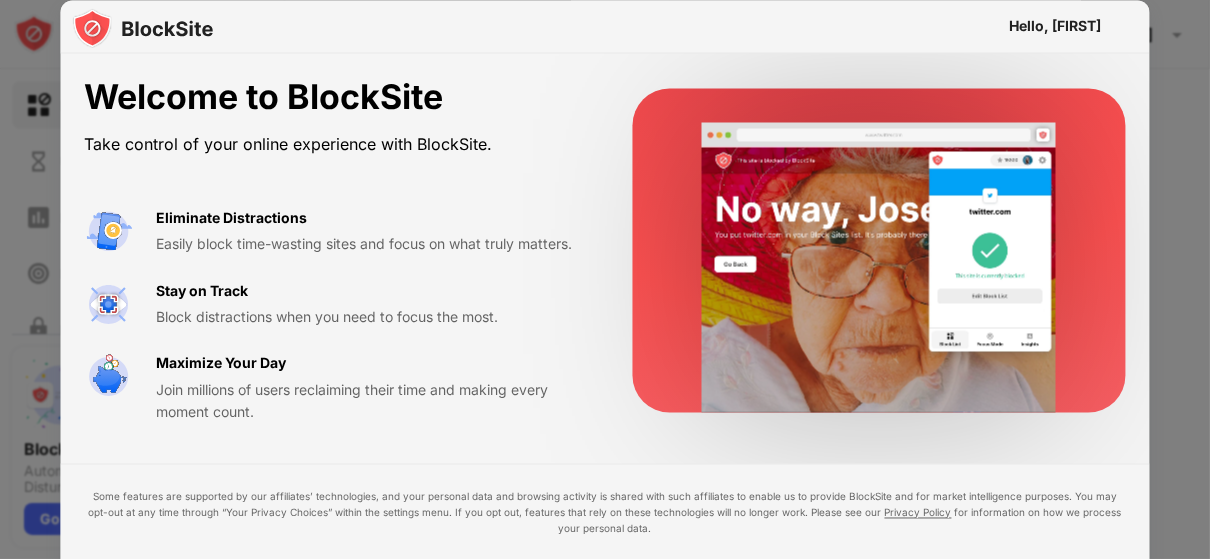 drag, startPoint x: 1208, startPoint y: 307, endPoint x: 1113, endPoint y: 558, distance: 268.3766 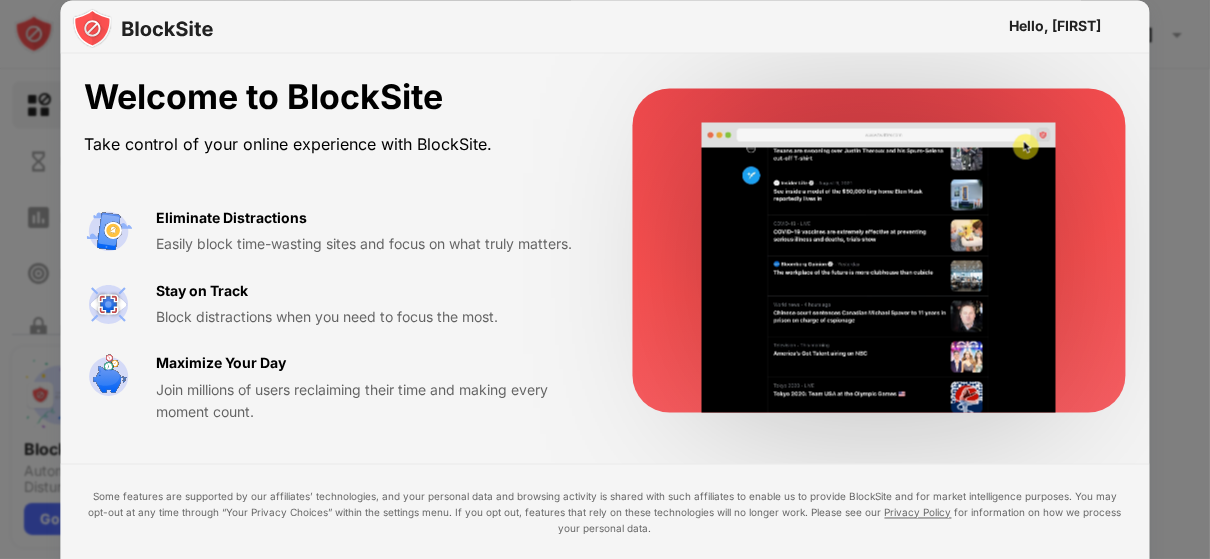click on "Hello, Kagiso Welcome to BlockSite Take control of your online experience with BlockSite. Eliminate Distractions Easily block time-wasting sites and focus on what truly matters. Stay on Track Block distractions when you need to focus the most. Maximize Your Day Join millions of users reclaiming their time and making every moment count. Some features are supported by our affiliates’ technologies, and your personal data and browsing activity is shared with such affiliates to enable us to provide BlockSite and for market intelligence purposes. You may opt-out at any time through “Your Privacy Choices” within the settings menu. If you opt out, features that rely on these technologies will no longer work. Please see our   Privacy Policy   for information on how we process your personal data. I Accept Maybe Later" at bounding box center (605, 559) 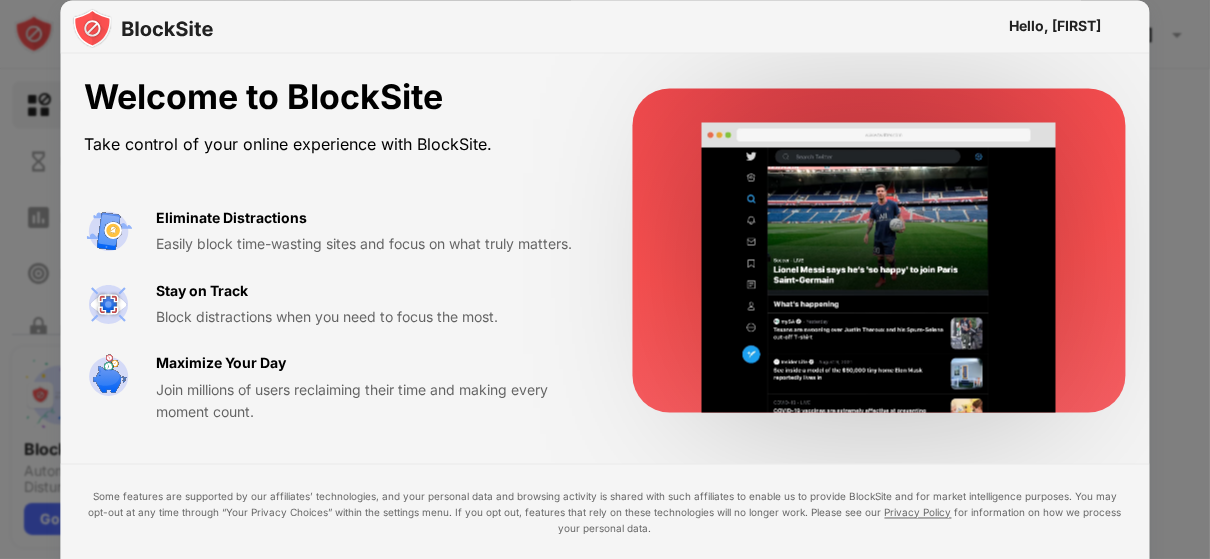 drag, startPoint x: 985, startPoint y: 428, endPoint x: 1001, endPoint y: 558, distance: 130.98091 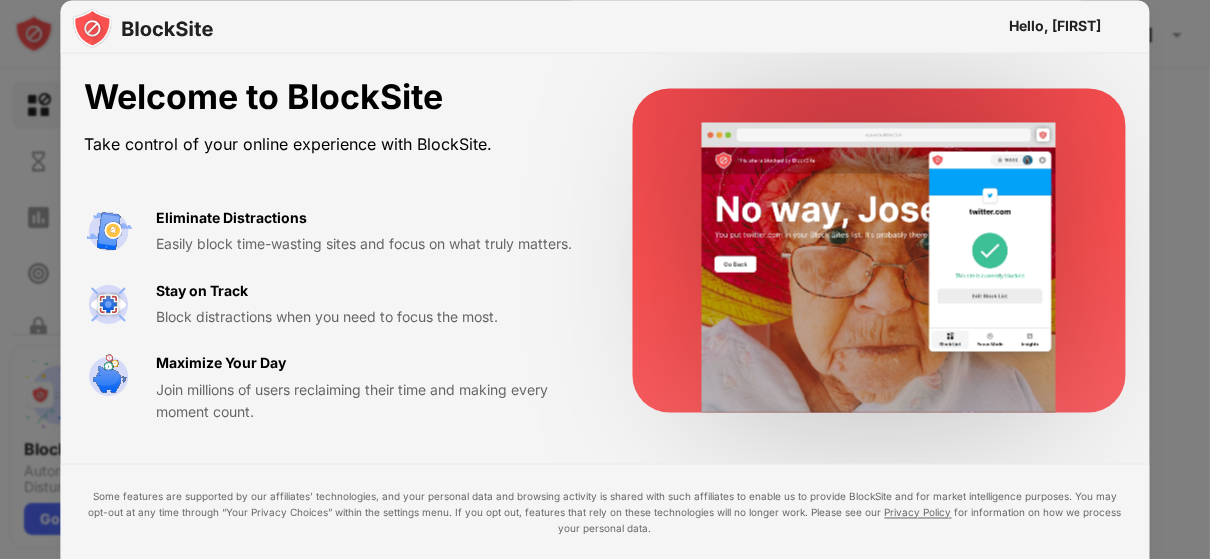 click on "Welcome to BlockSite Take control of your online experience with BlockSite. Eliminate Distractions Easily block time-wasting sites and focus on what truly matters. Stay on Track Block distractions when you need to focus the most. Maximize Your Day Join millions of users reclaiming their time and making every moment count. Some features are supported by our affiliates’ technologies, and your personal data and browsing activity is shared with such affiliates to enable us to provide BlockSite and for market intelligence purposes. You may opt-out at any time through “Your Privacy Choices” within the settings menu. If you opt out, features that rely on these technologies will no longer work. Please see our   Privacy Policy   for information on how we process your personal data. I Accept Maybe Later" at bounding box center [605, 347] 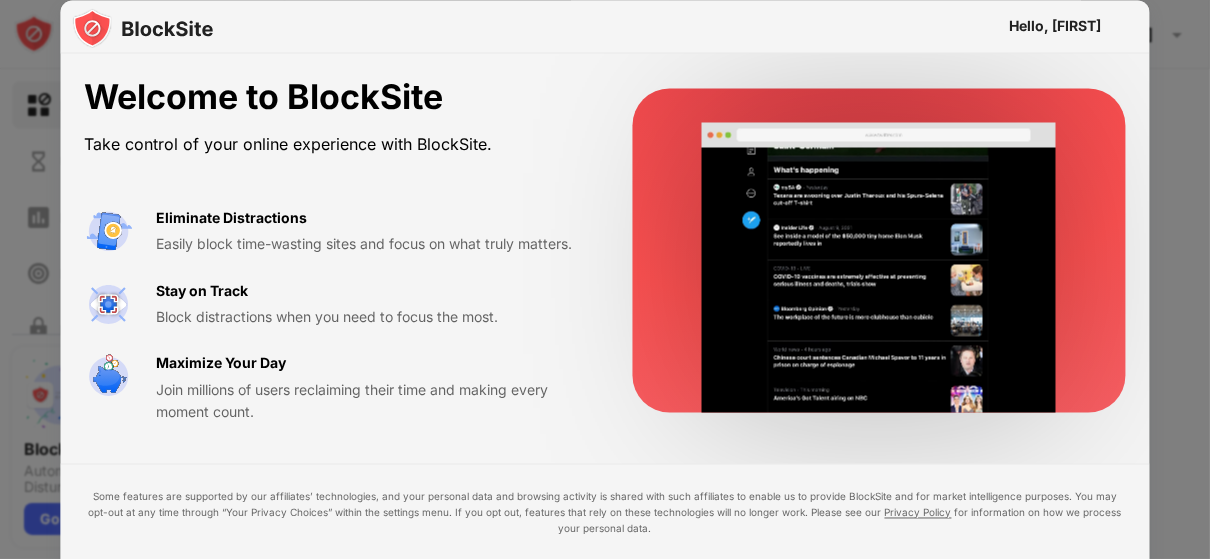 click at bounding box center (605, 279) 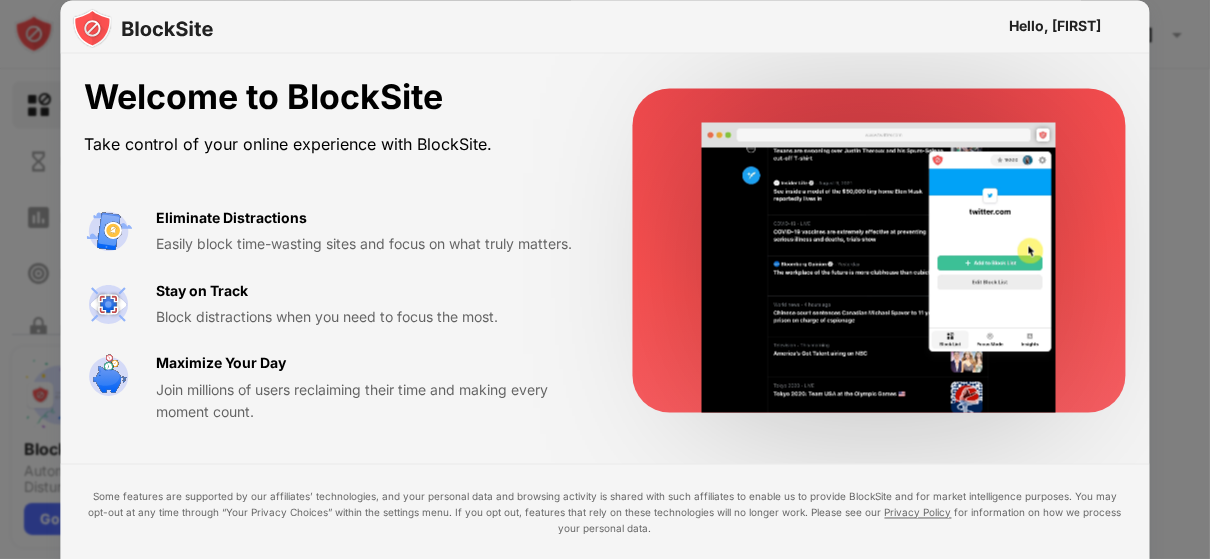 click at bounding box center [605, 279] 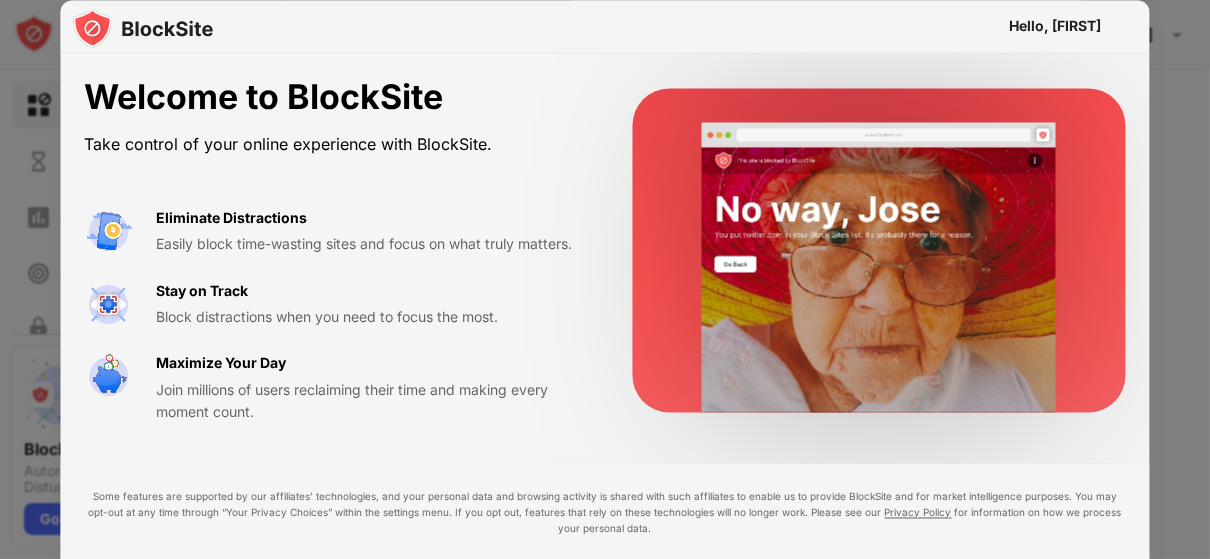 click at bounding box center [605, 279] 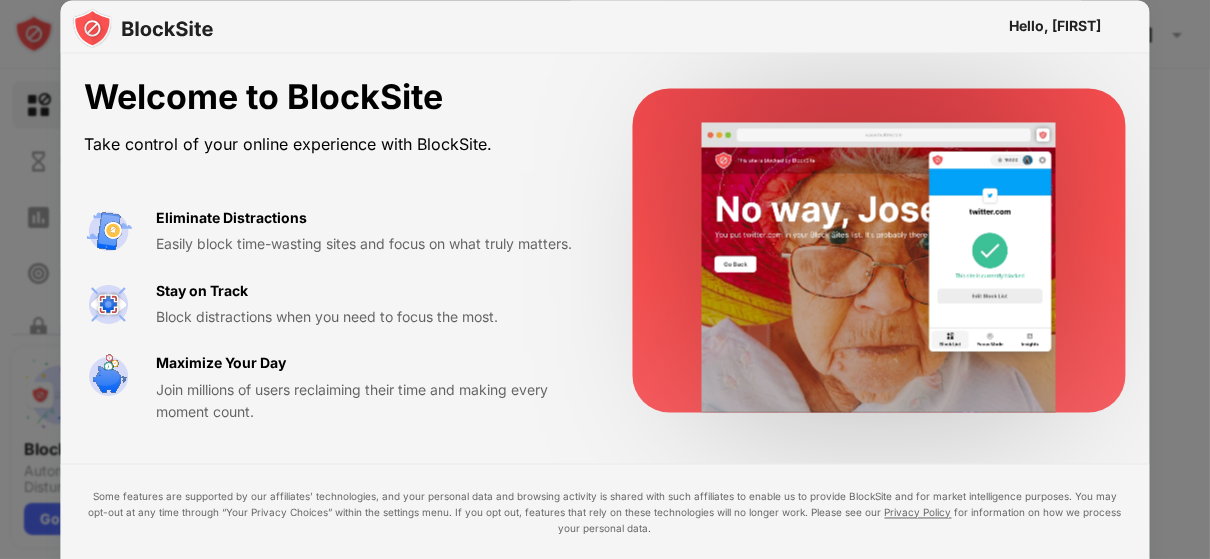 click on "Take control of your online experience with BlockSite." at bounding box center (335, 144) 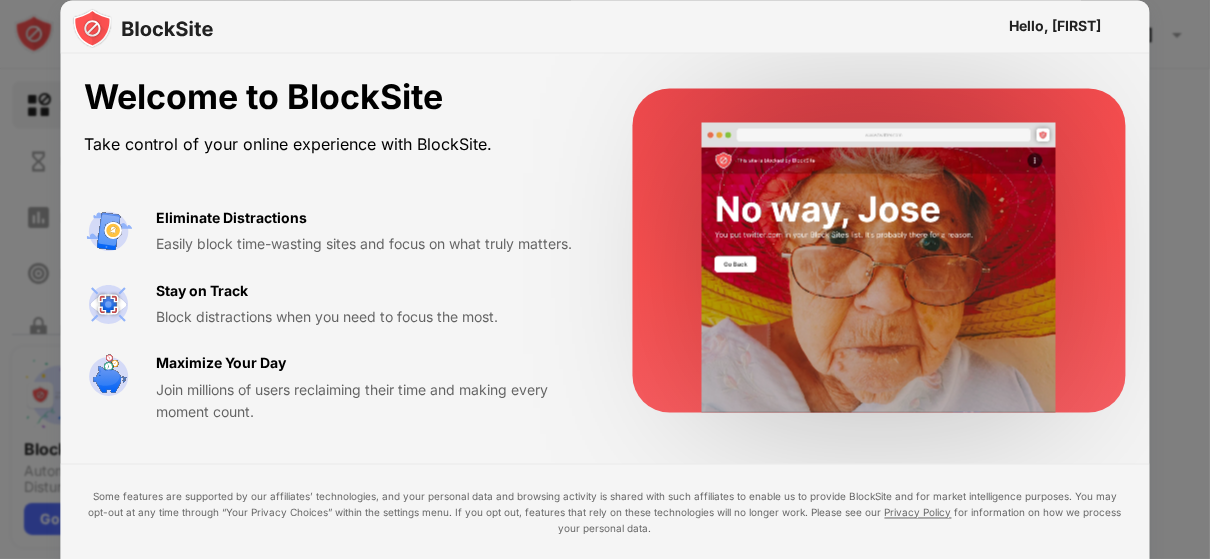 click on "Take control of your online experience with BlockSite." at bounding box center (335, 144) 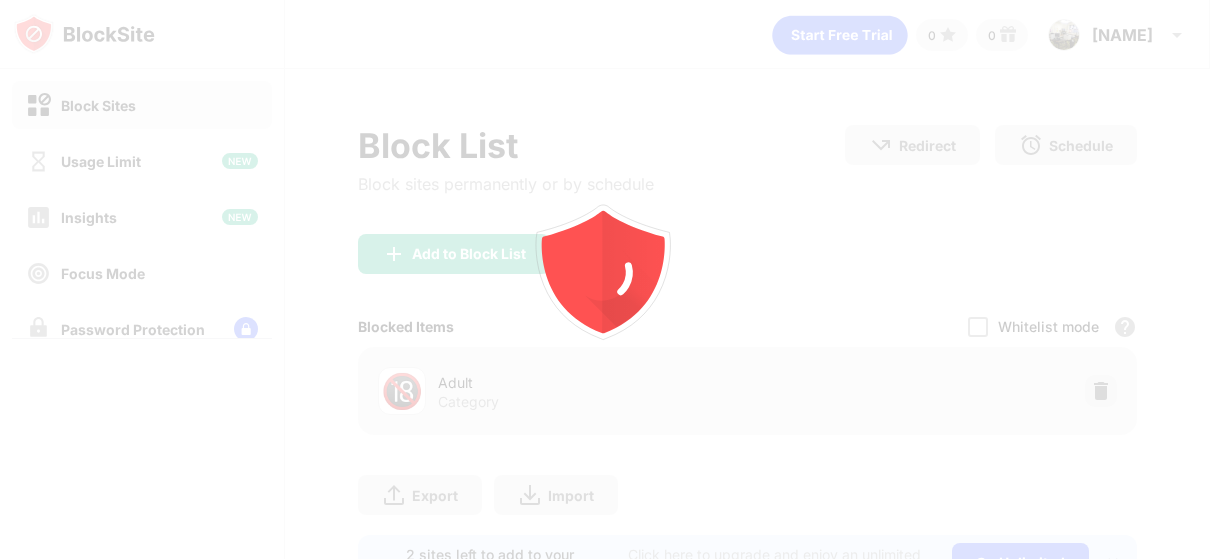scroll, scrollTop: 0, scrollLeft: 0, axis: both 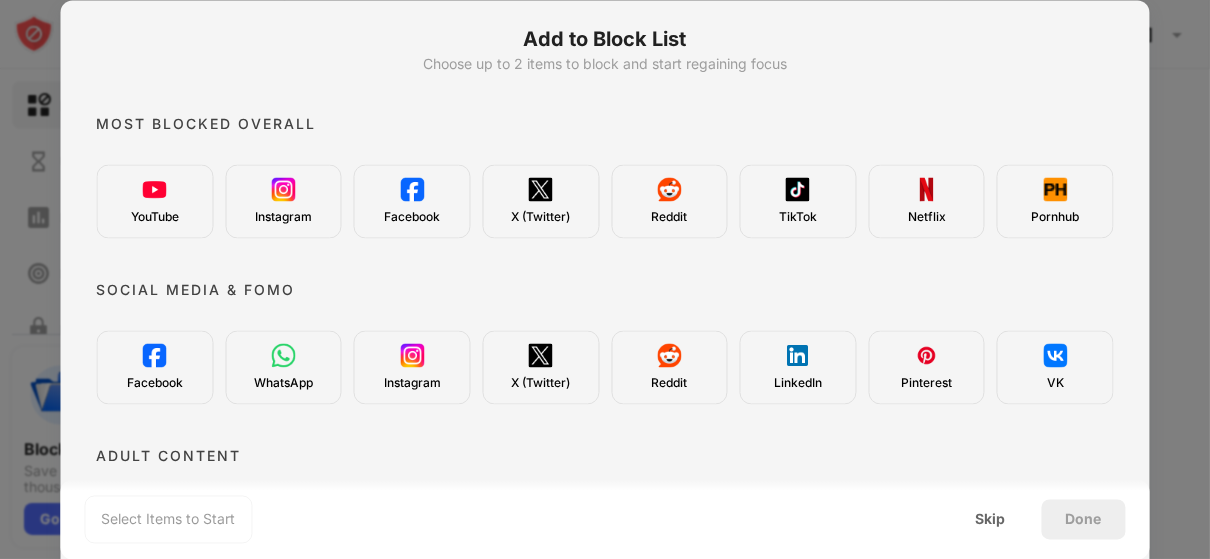 click on "Pornhub" at bounding box center (1055, 201) 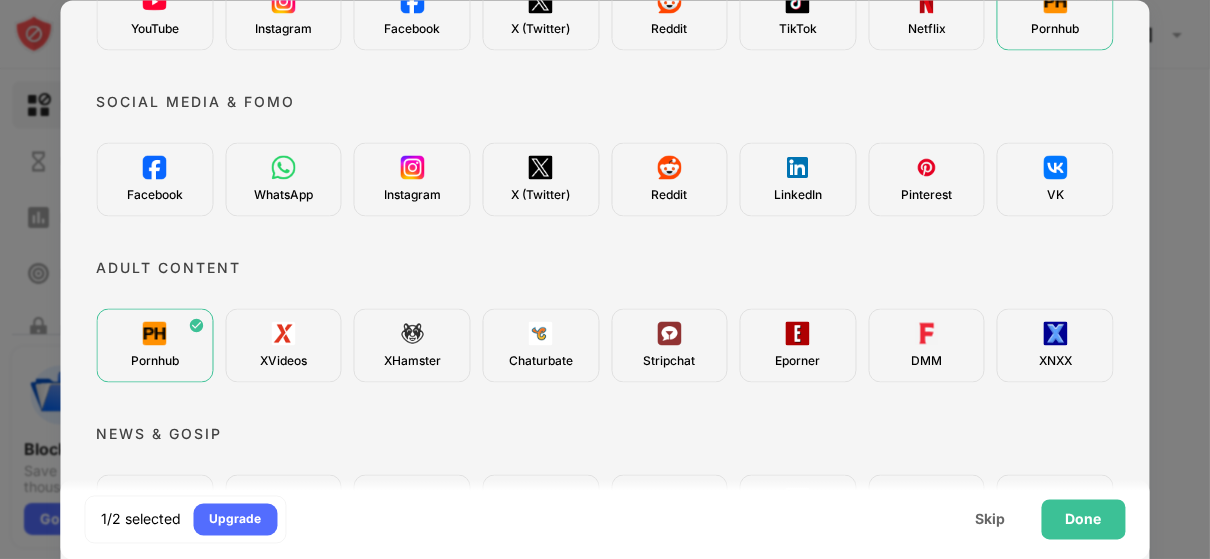 scroll, scrollTop: 238, scrollLeft: 0, axis: vertical 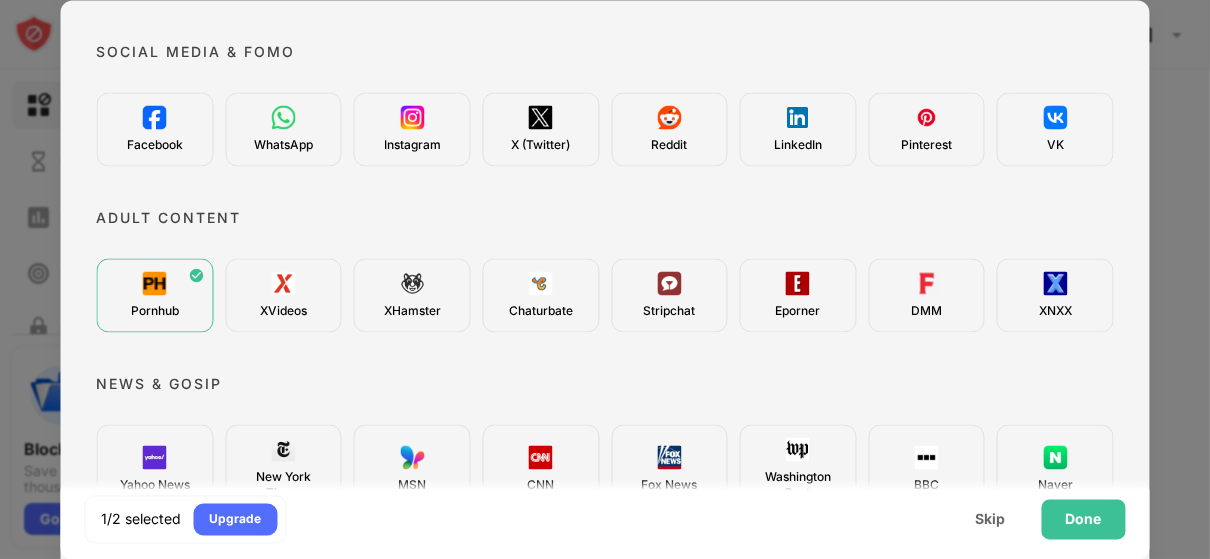 click on "XNXX" at bounding box center (1055, 295) 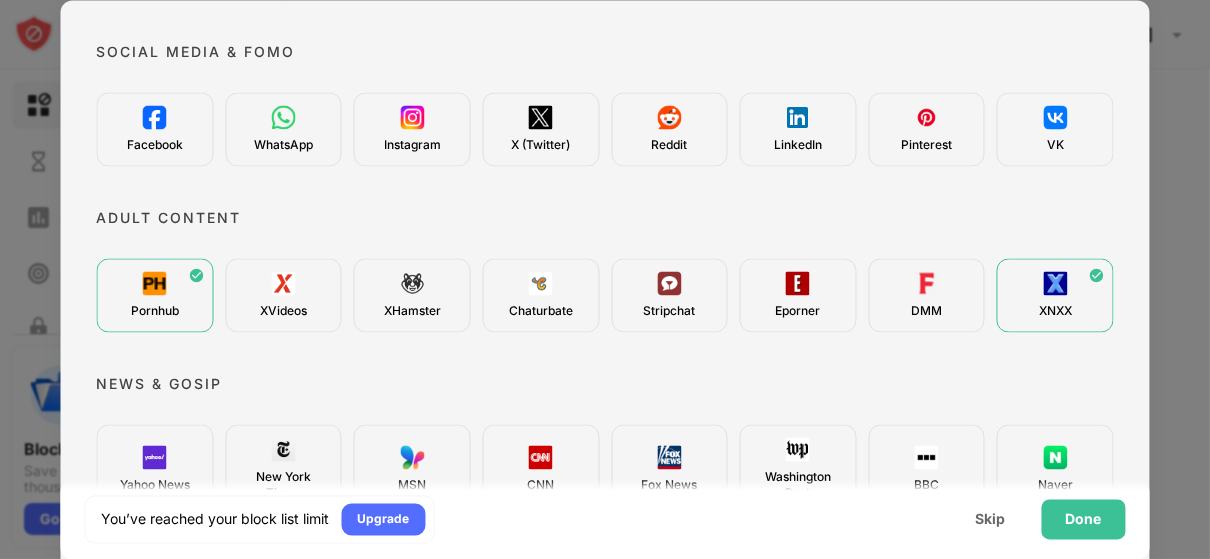 click on "XVideos" at bounding box center (283, 295) 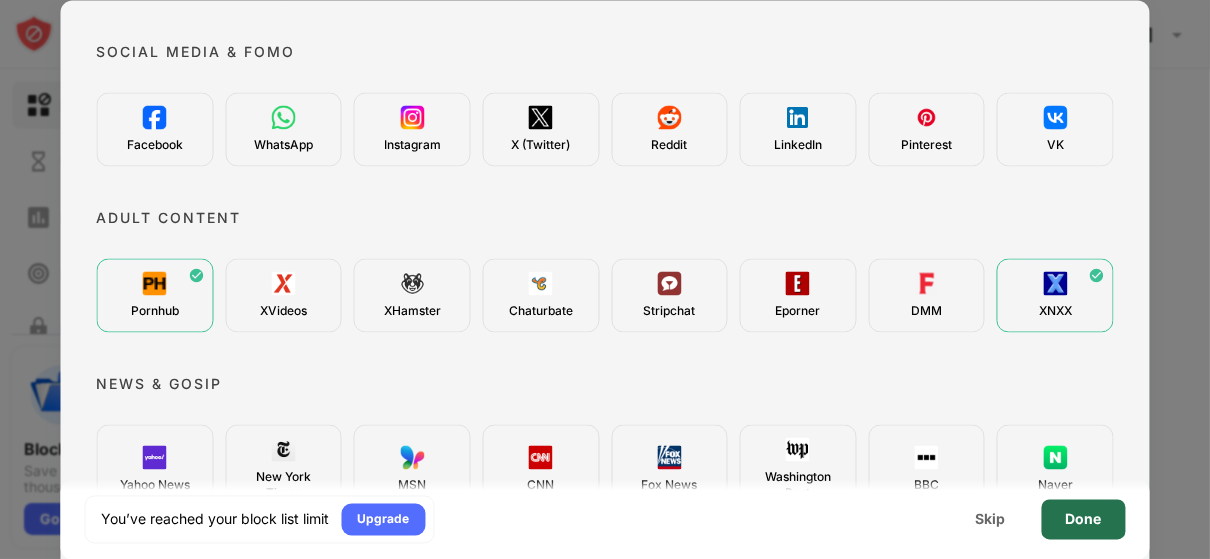 click on "Done" at bounding box center [1084, 519] 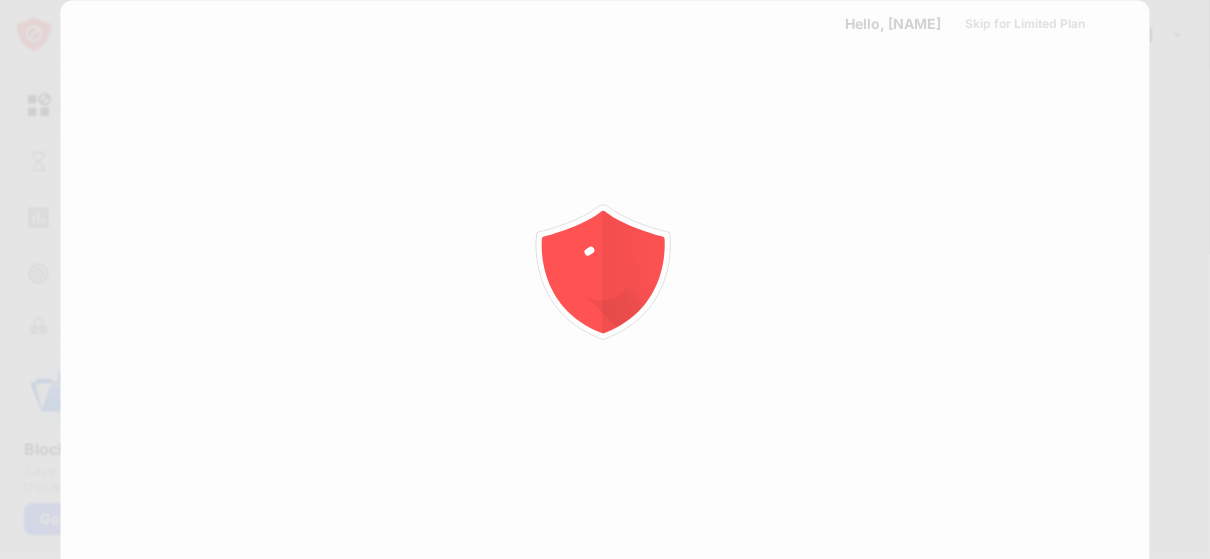 scroll, scrollTop: 0, scrollLeft: 0, axis: both 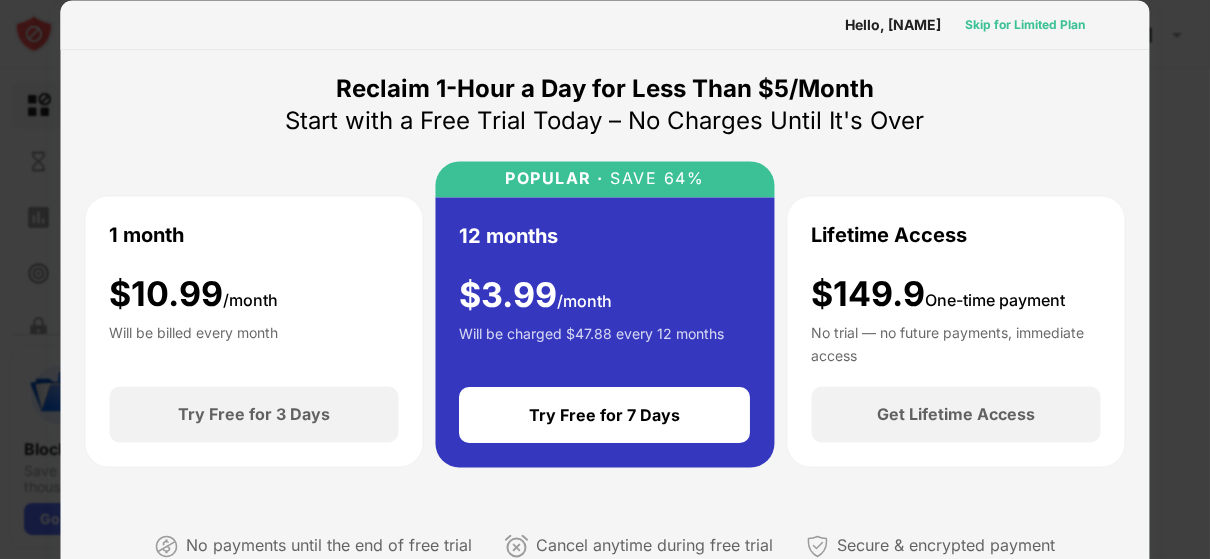 click on "Skip for Limited Plan" at bounding box center [1026, 24] 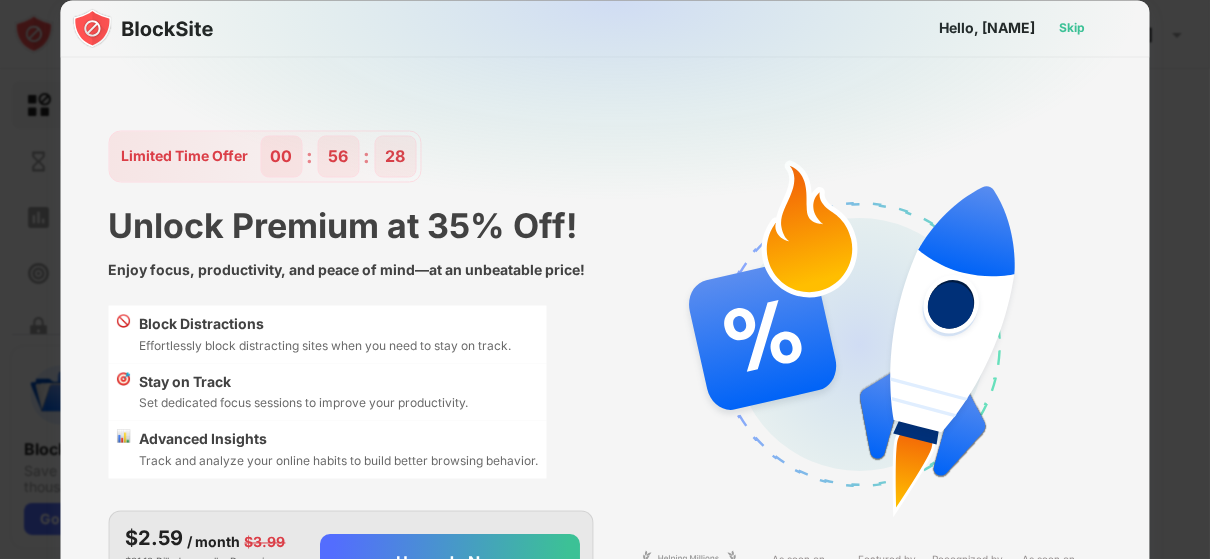 click on "Skip" at bounding box center (1073, 28) 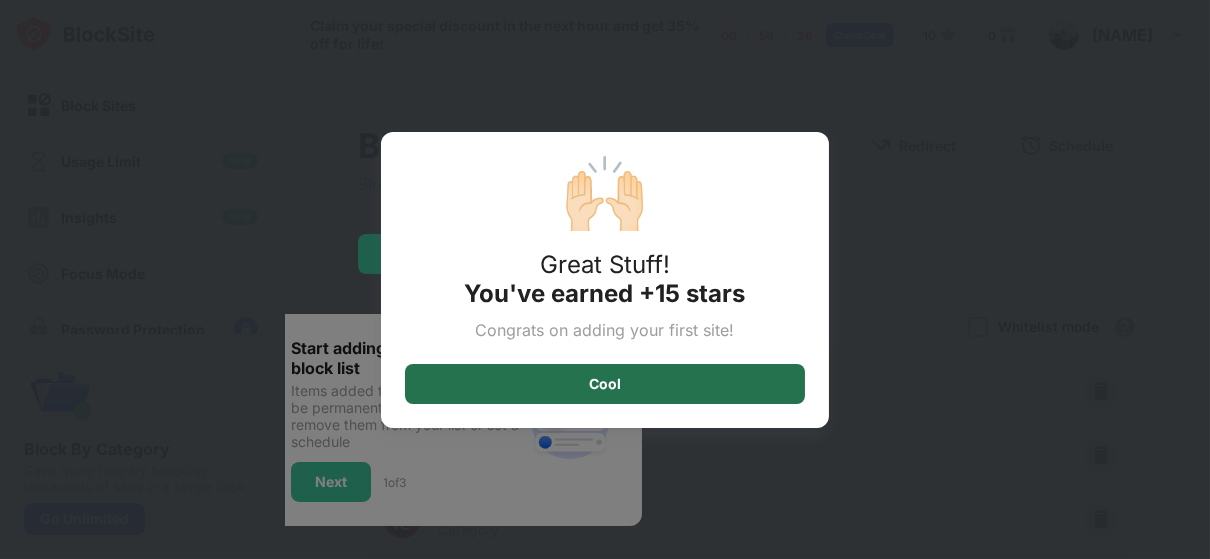 click on "Cool" at bounding box center [605, 384] 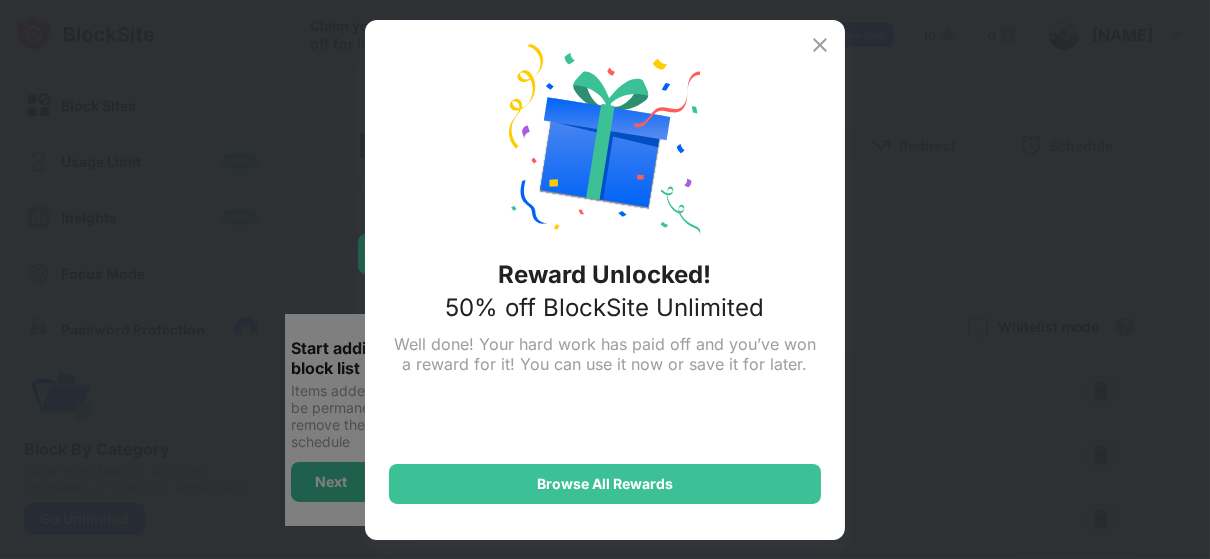 click at bounding box center [820, 45] 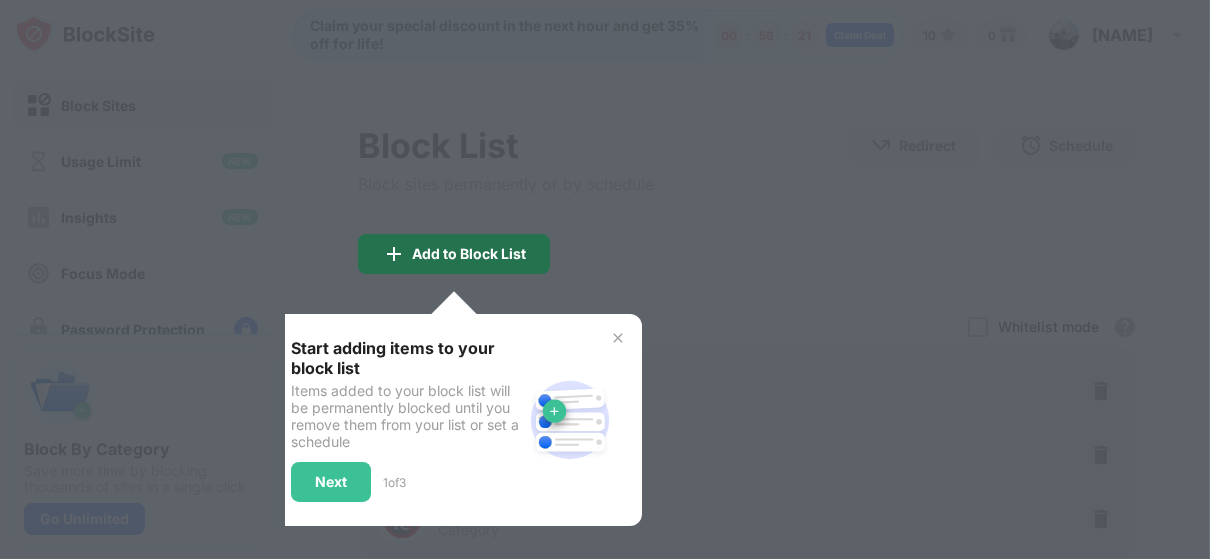 click on "Add to Block List" at bounding box center (469, 254) 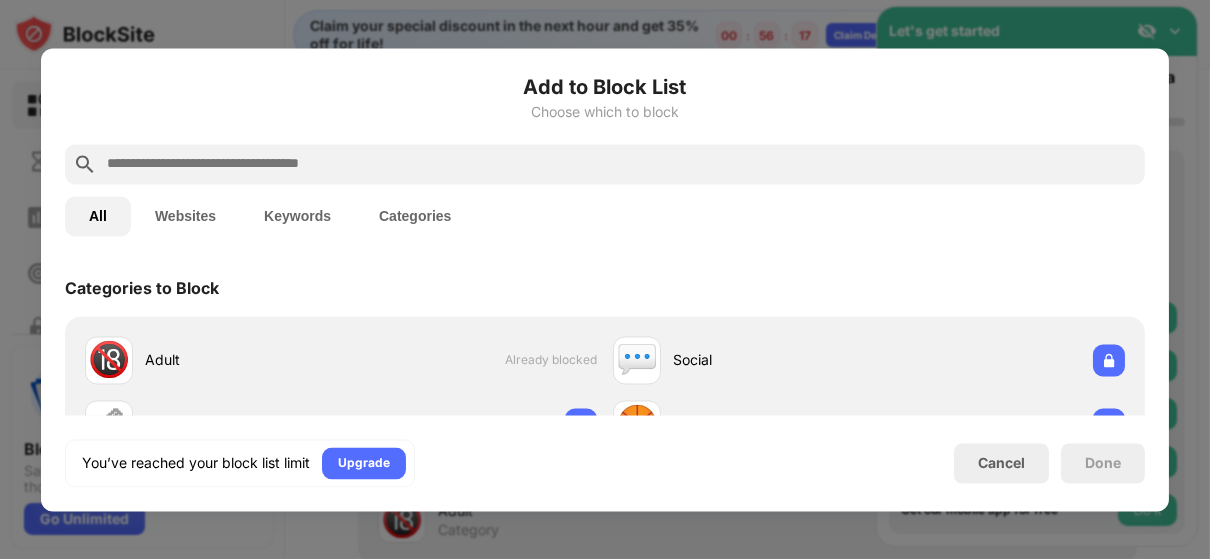 click at bounding box center (621, 164) 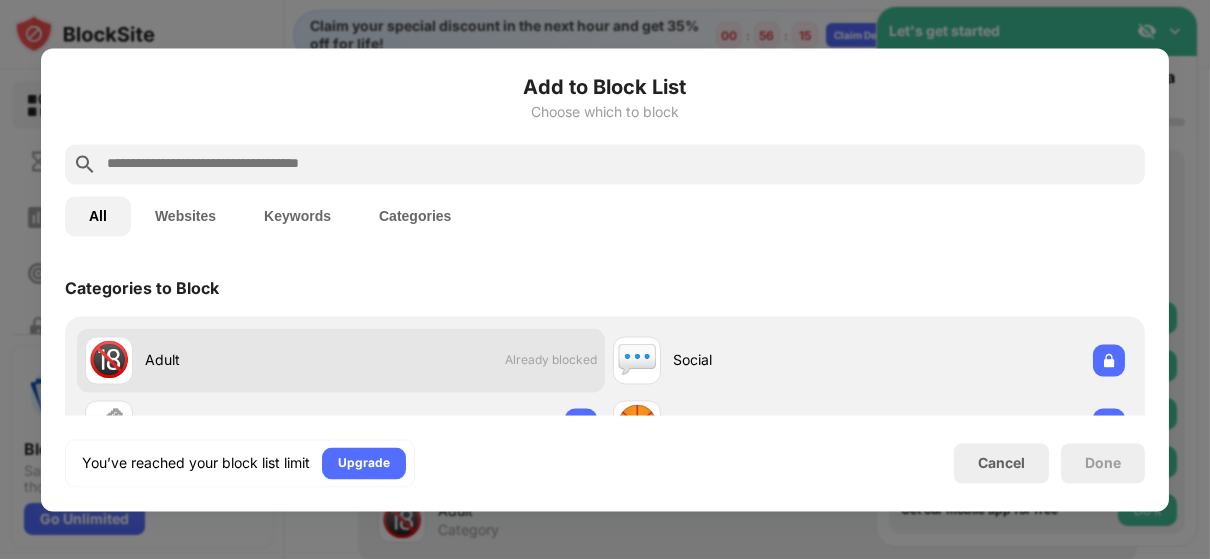 click on "Adult" at bounding box center (243, 360) 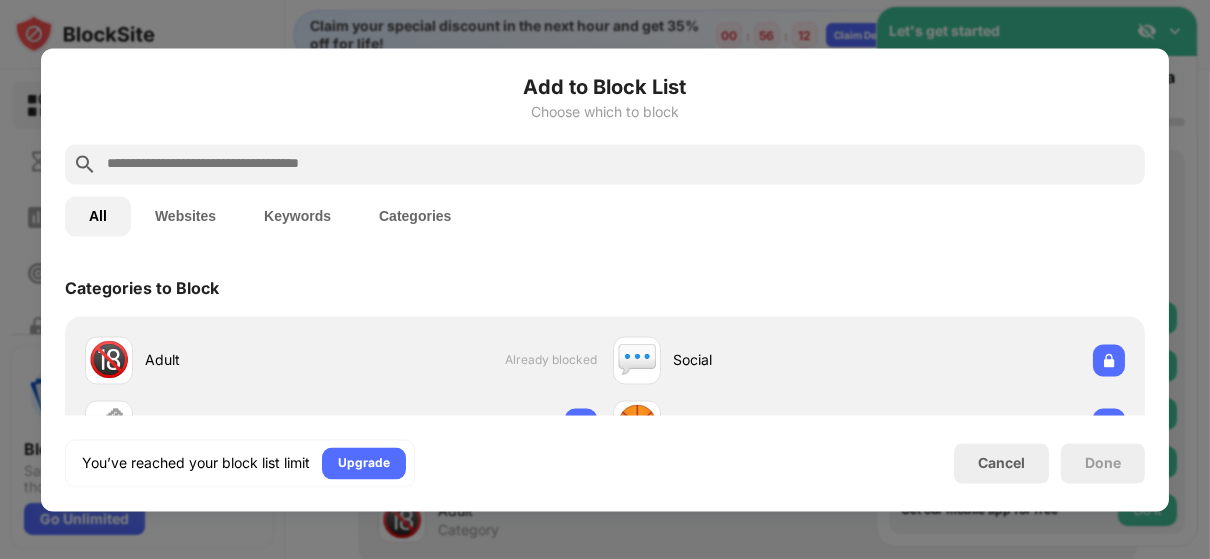 click at bounding box center [621, 164] 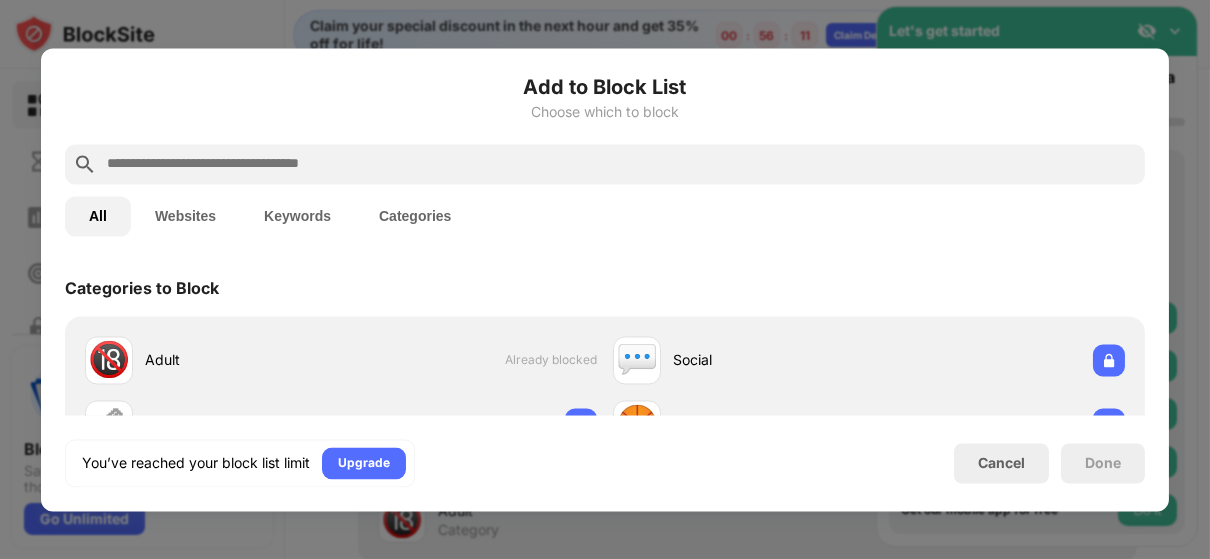 type on "*" 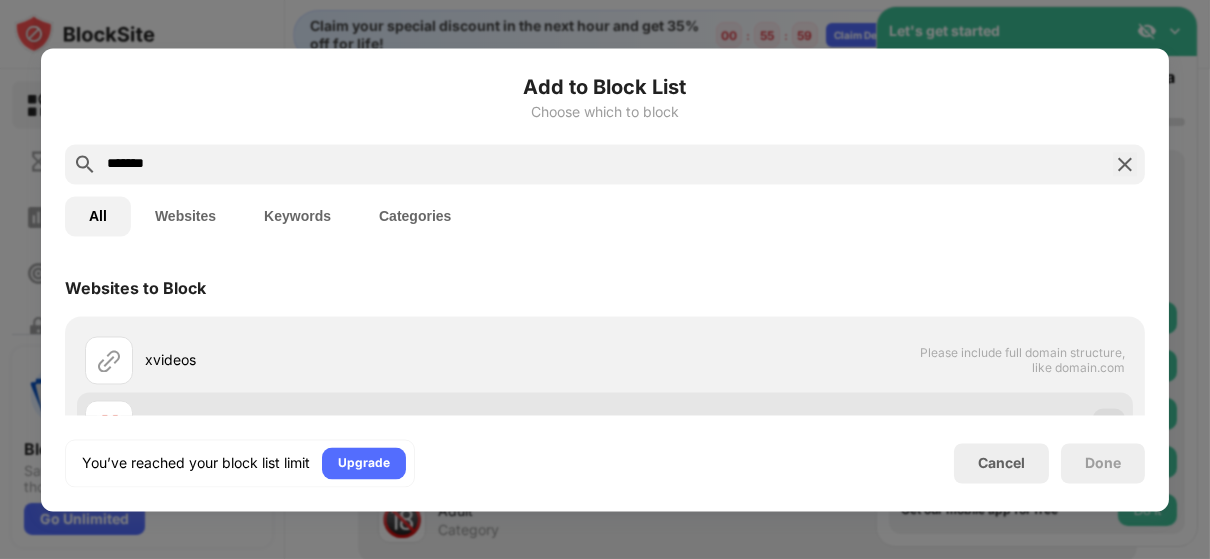 type on "*******" 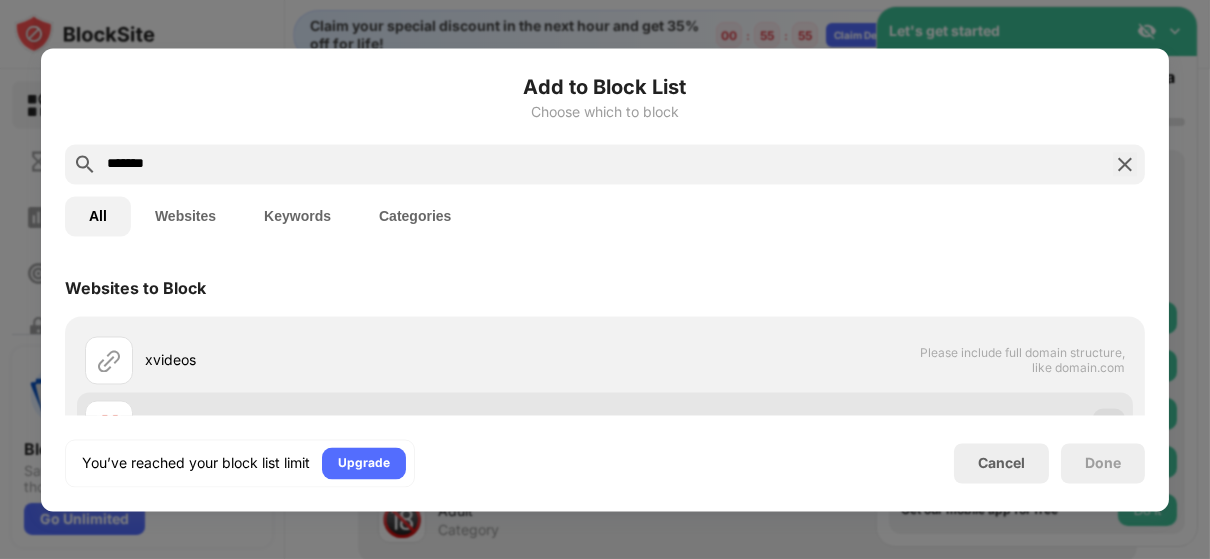 click on "xvideos.com" at bounding box center [345, 424] 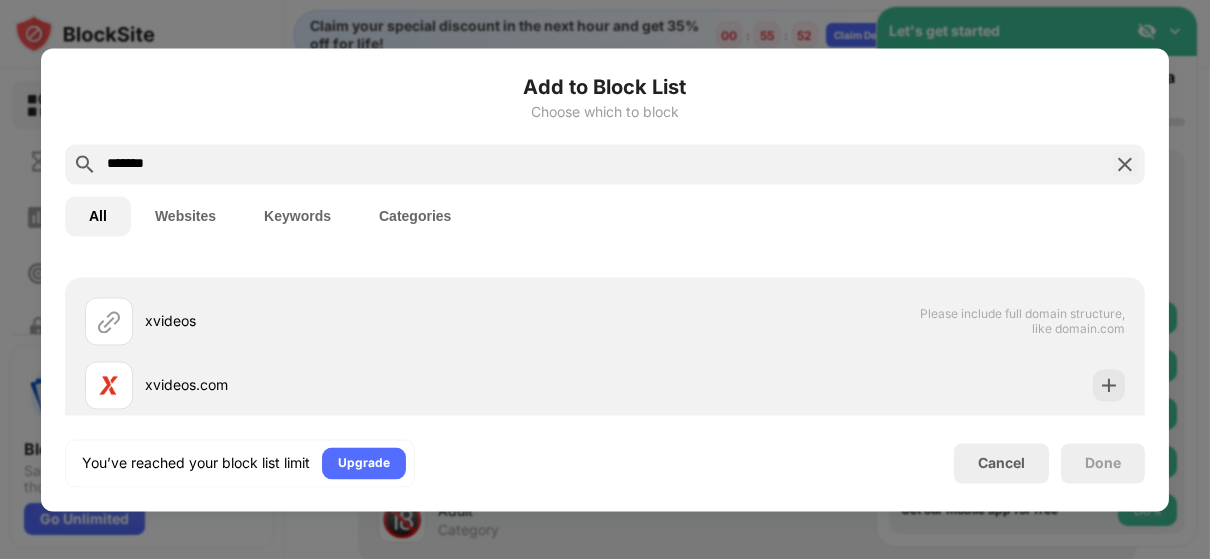 scroll, scrollTop: 79, scrollLeft: 0, axis: vertical 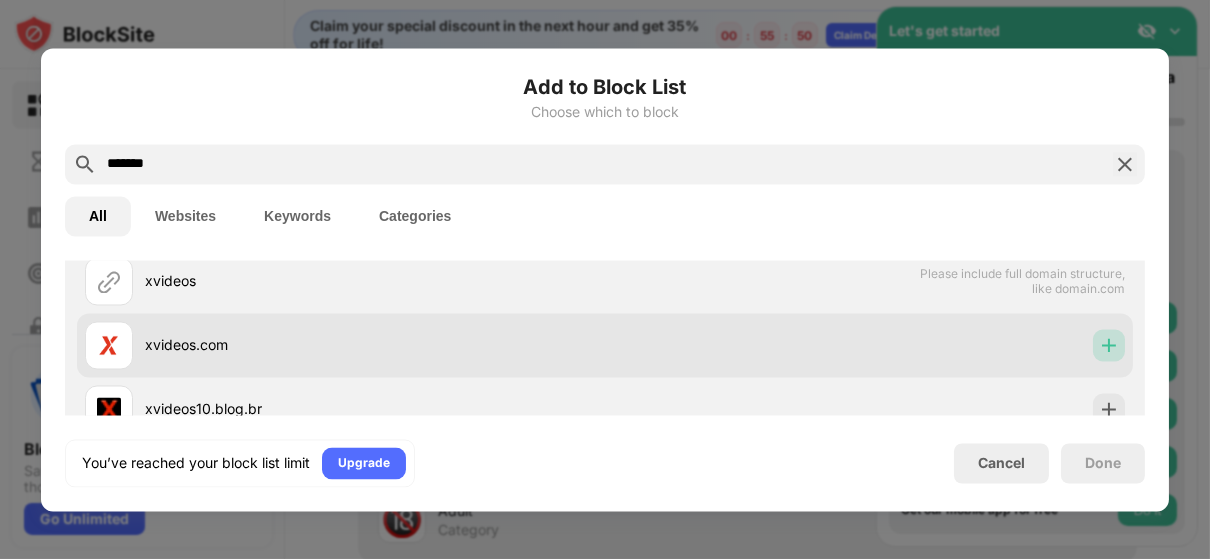 click at bounding box center (1109, 345) 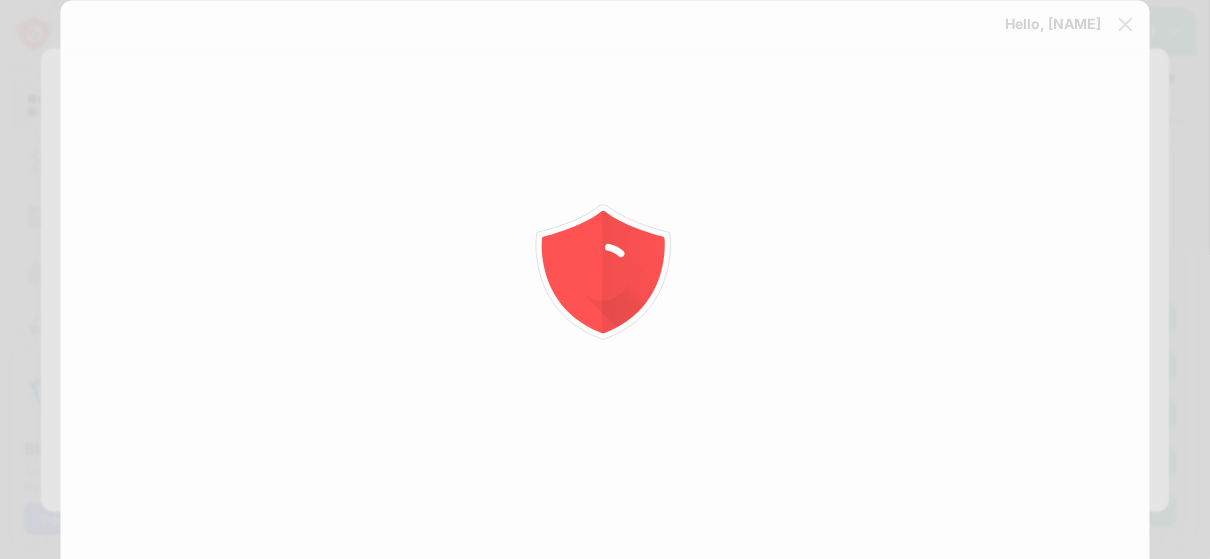scroll, scrollTop: 119, scrollLeft: 0, axis: vertical 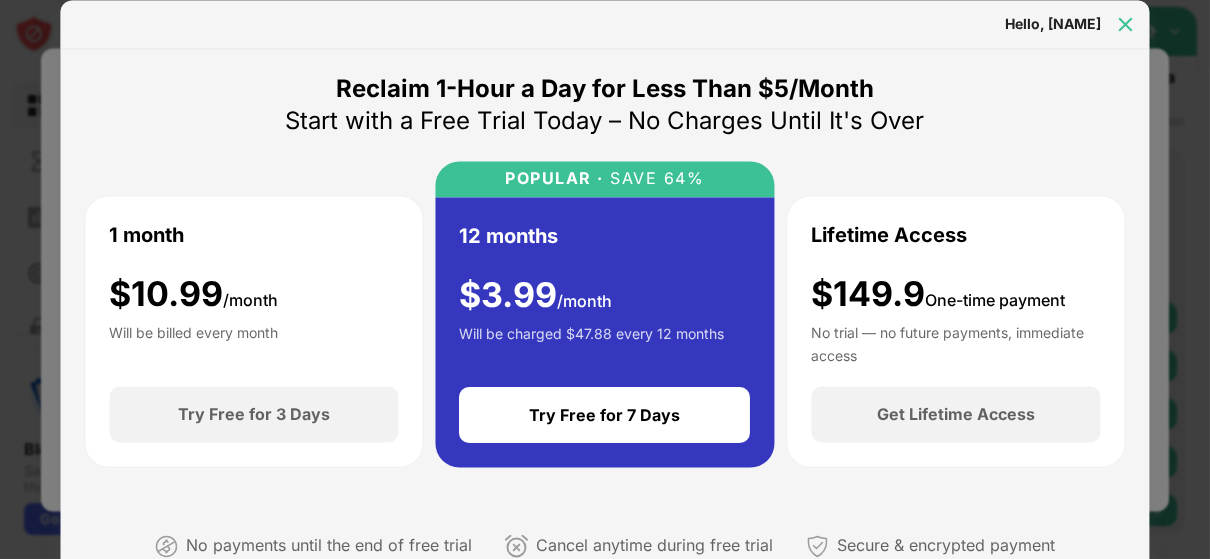 click at bounding box center [1126, 24] 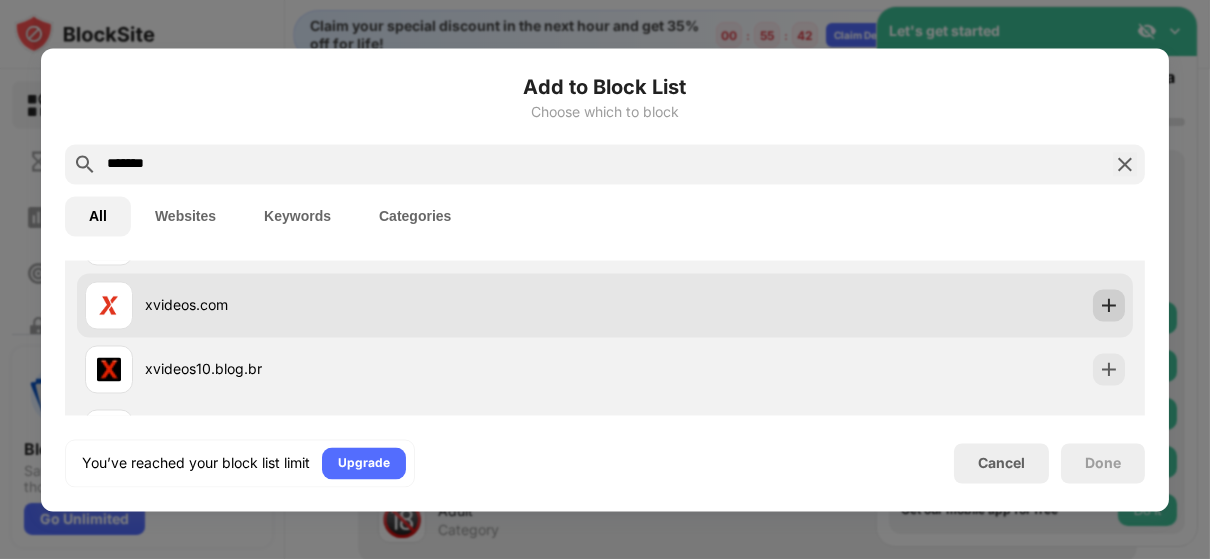 click at bounding box center (1109, 305) 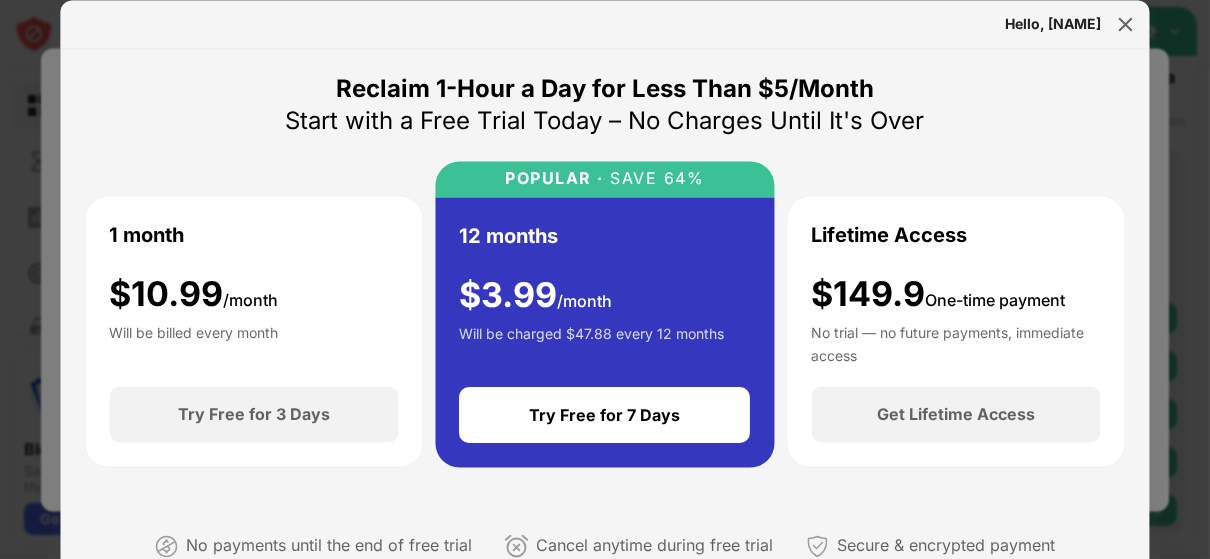 scroll, scrollTop: 238, scrollLeft: 0, axis: vertical 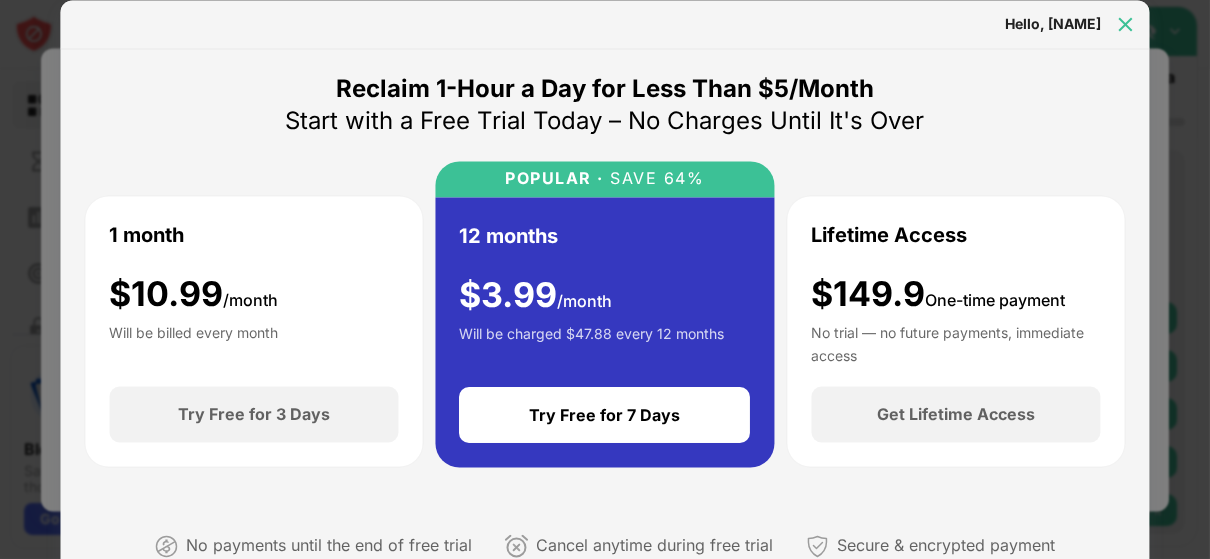 click at bounding box center (1126, 24) 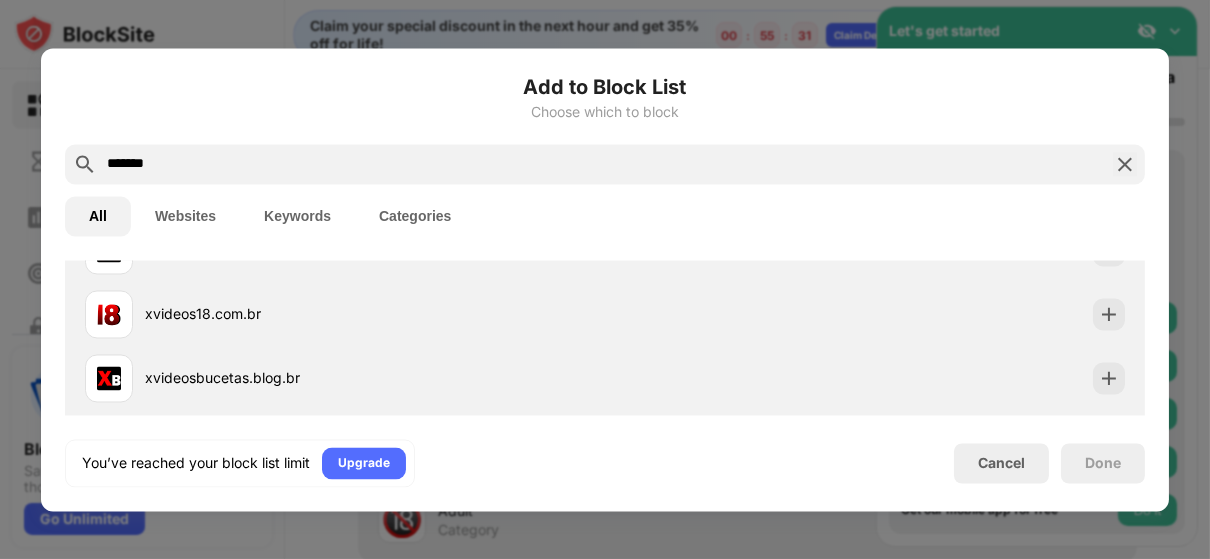 click at bounding box center [1125, 164] 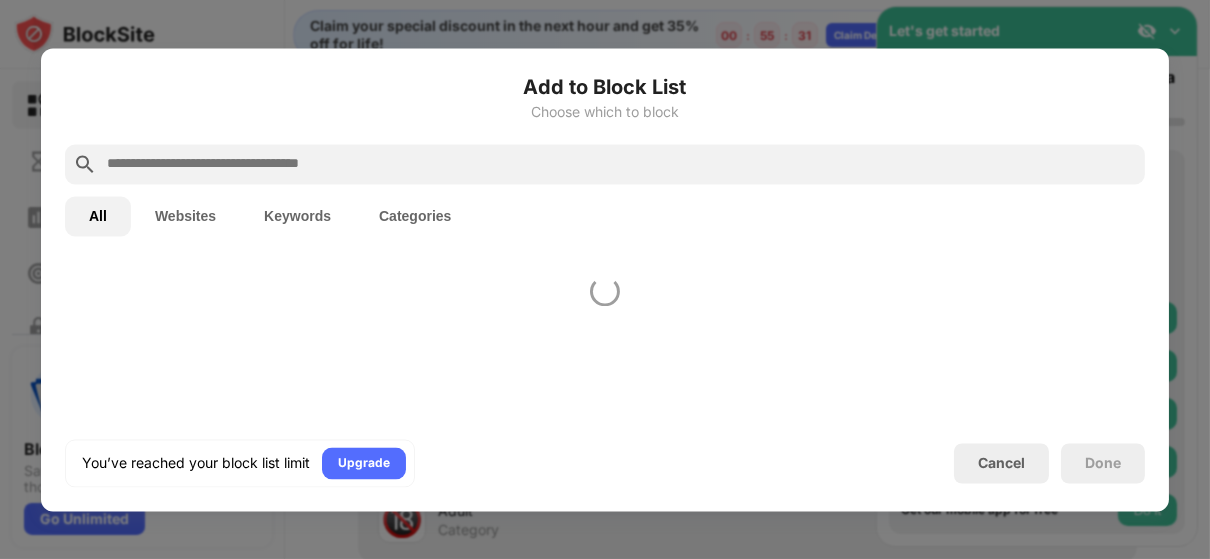 scroll, scrollTop: 0, scrollLeft: 0, axis: both 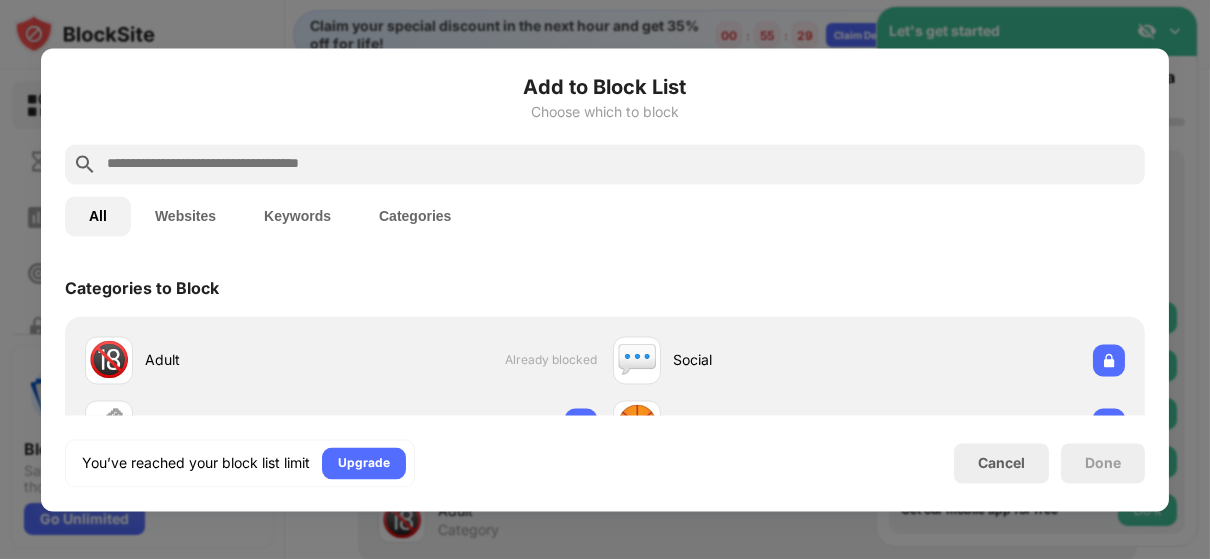 click on "Add to Block List Choose which to block" at bounding box center (605, 108) 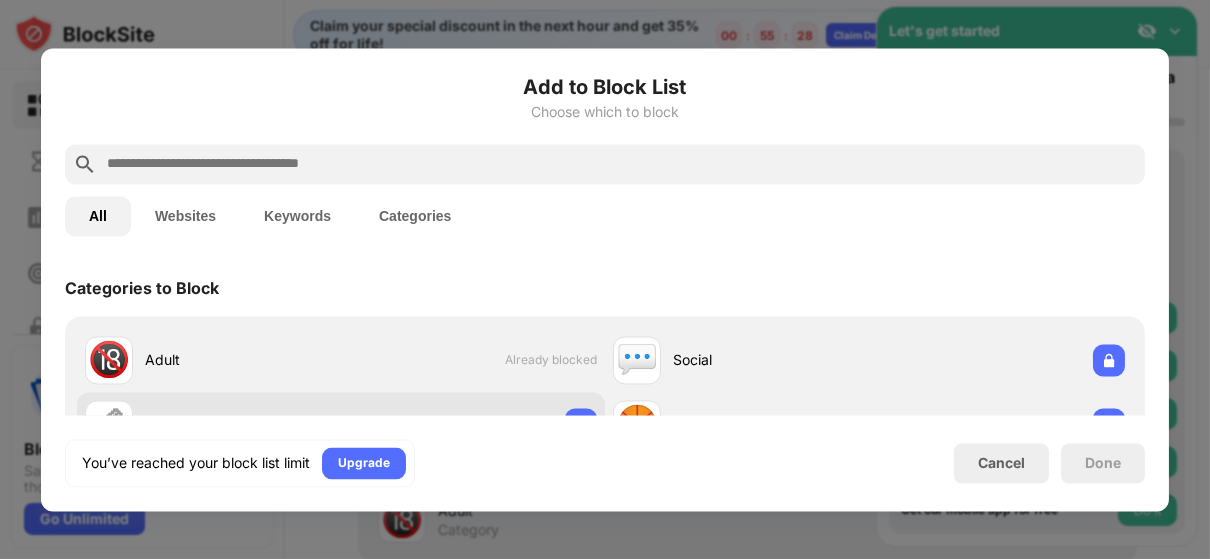 click on "🗞 News" at bounding box center [341, 424] 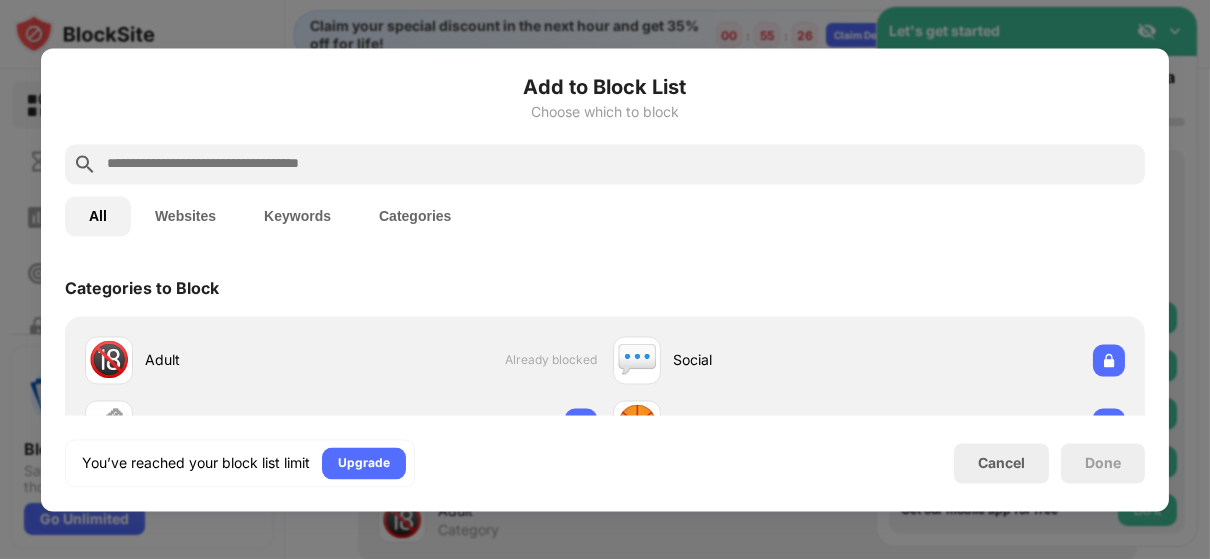 click at bounding box center [605, 279] 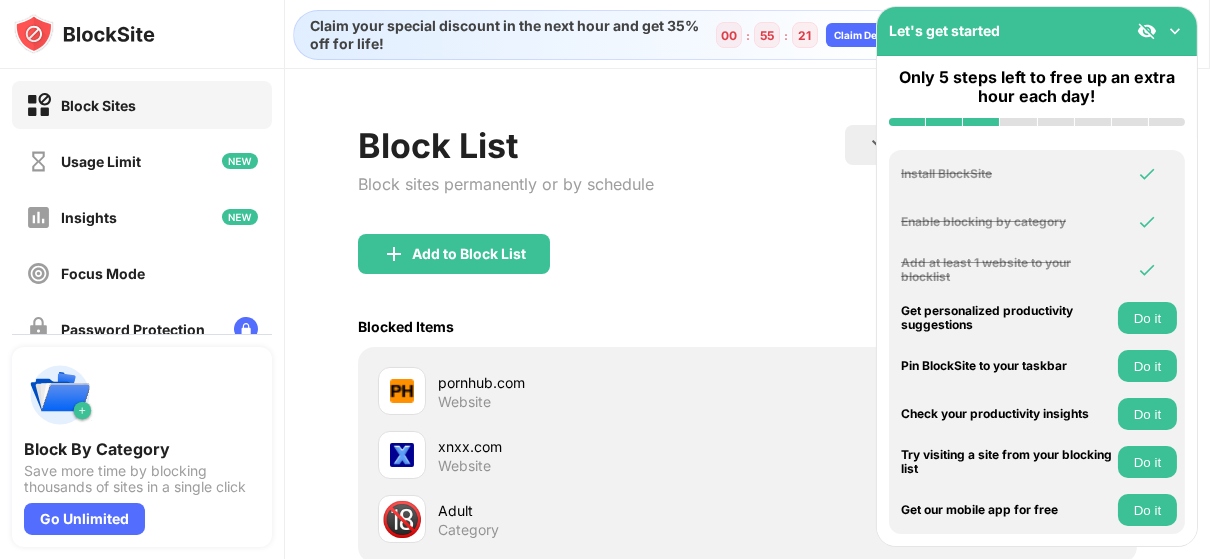 click at bounding box center [1175, 31] 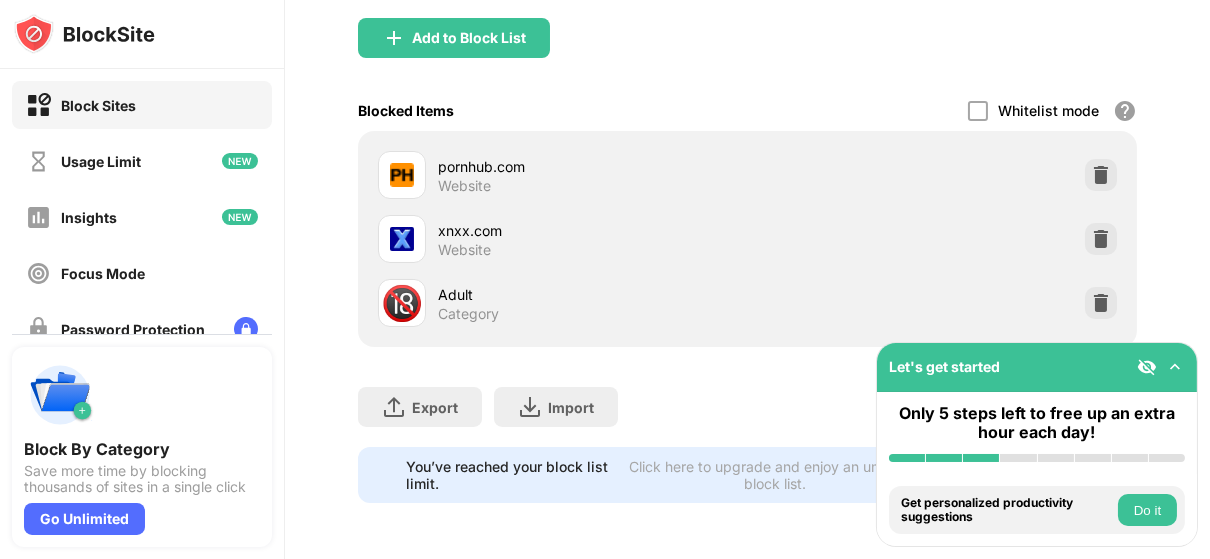 scroll, scrollTop: 229, scrollLeft: 0, axis: vertical 